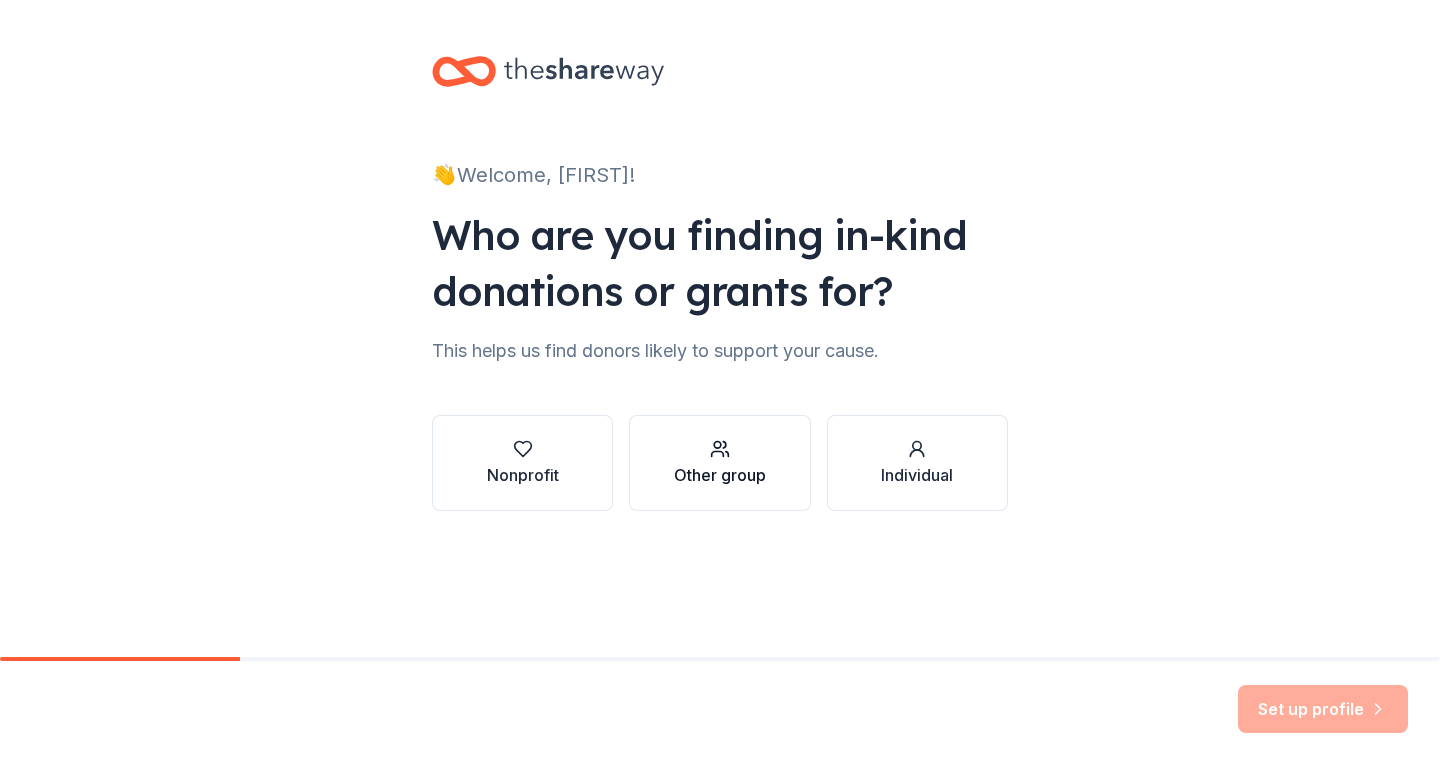 scroll, scrollTop: 0, scrollLeft: 0, axis: both 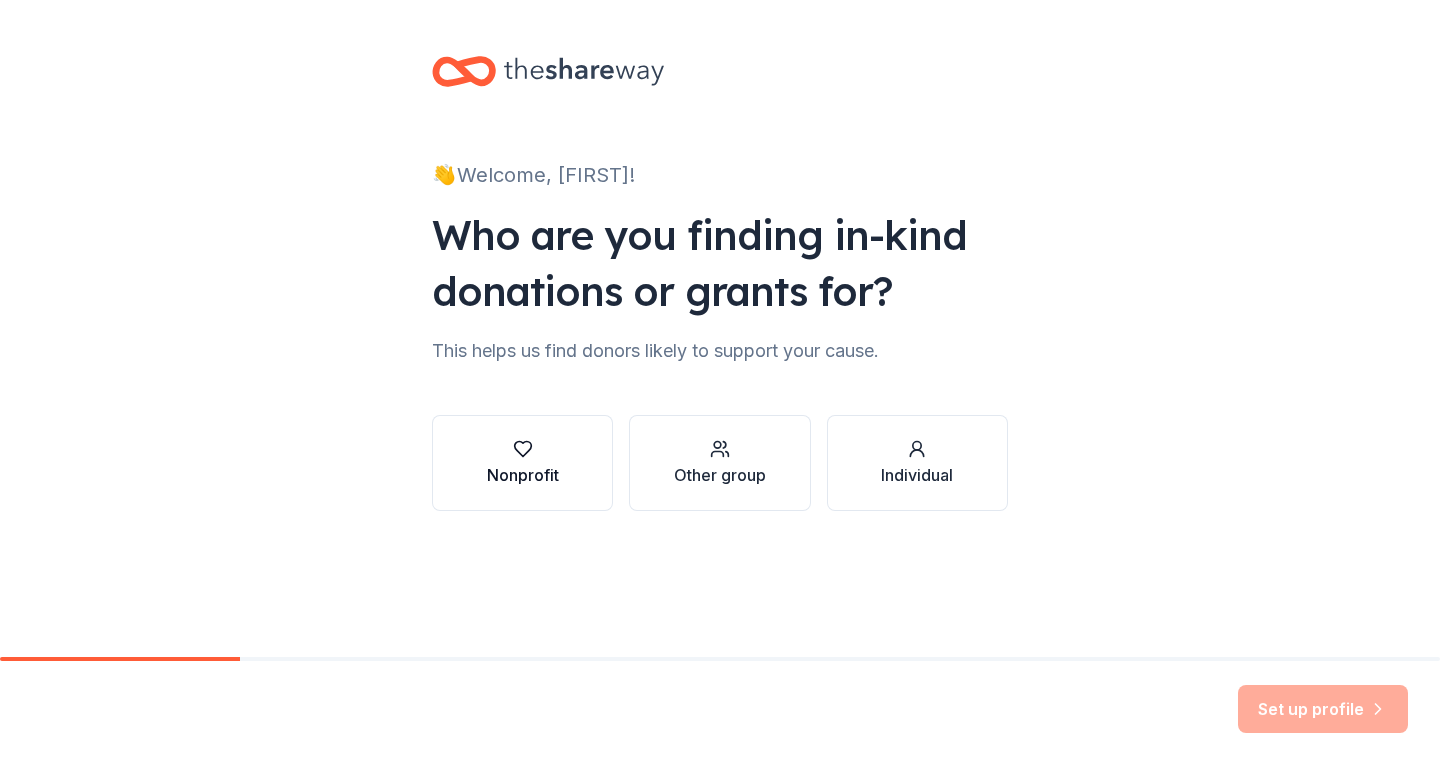 click 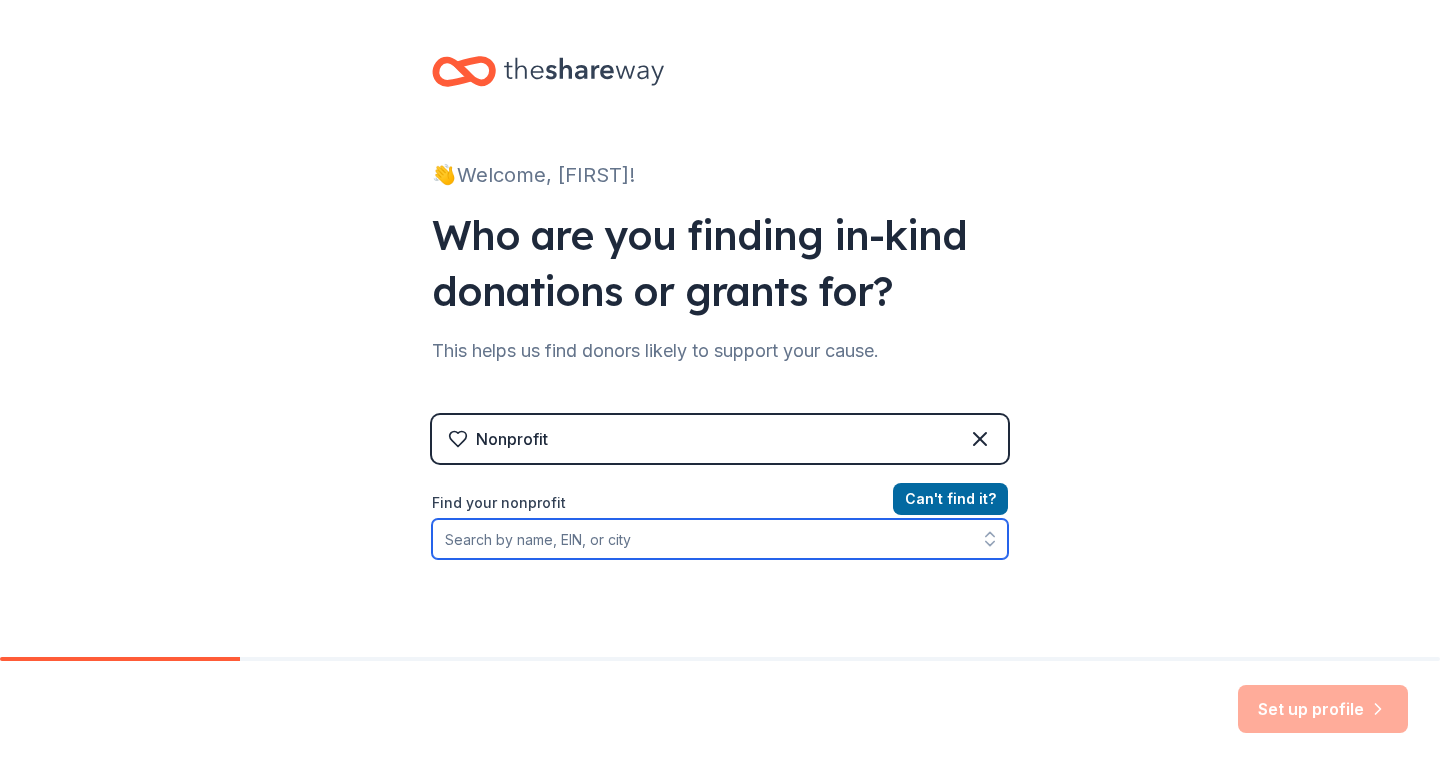 click on "Find your nonprofit" at bounding box center [720, 539] 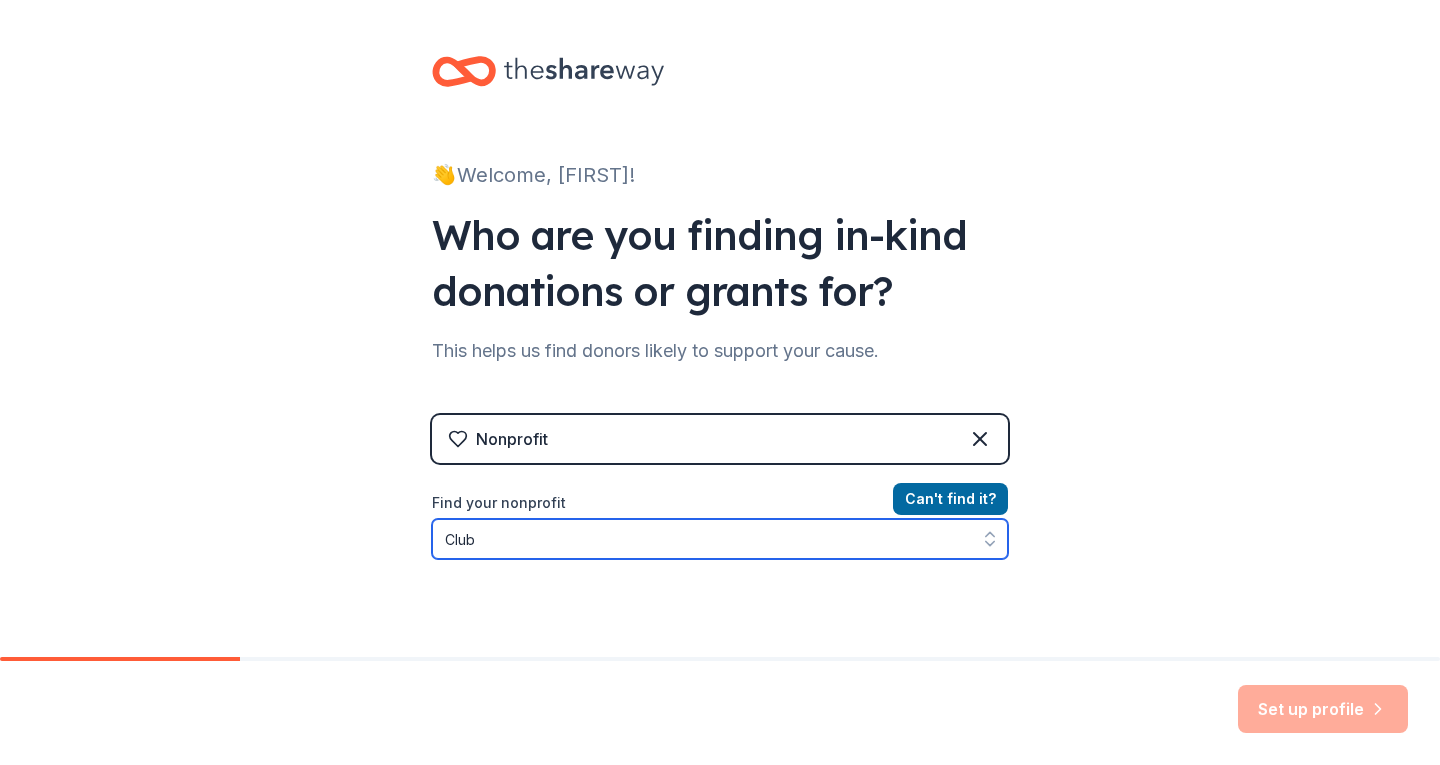 scroll, scrollTop: 2, scrollLeft: 0, axis: vertical 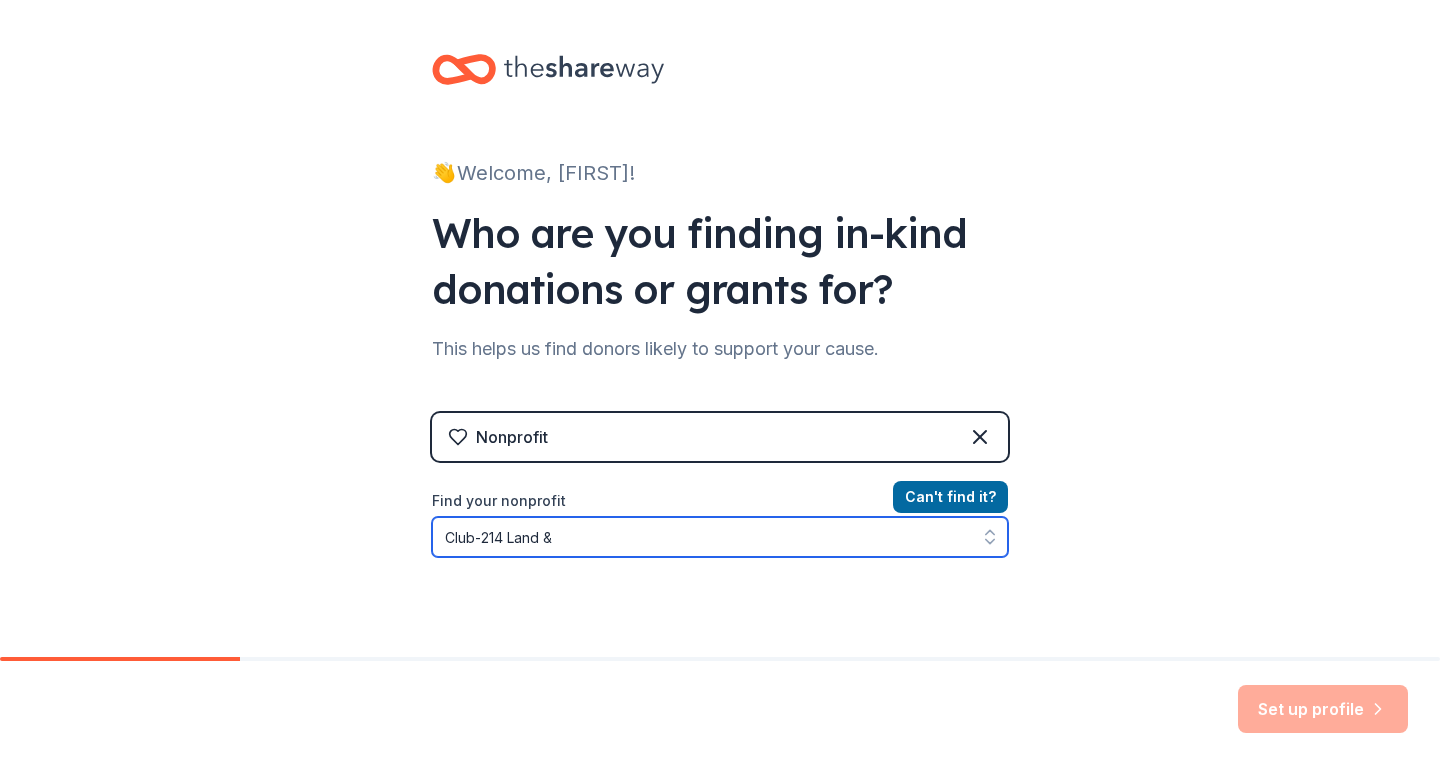 type on "Club-214 Land &" 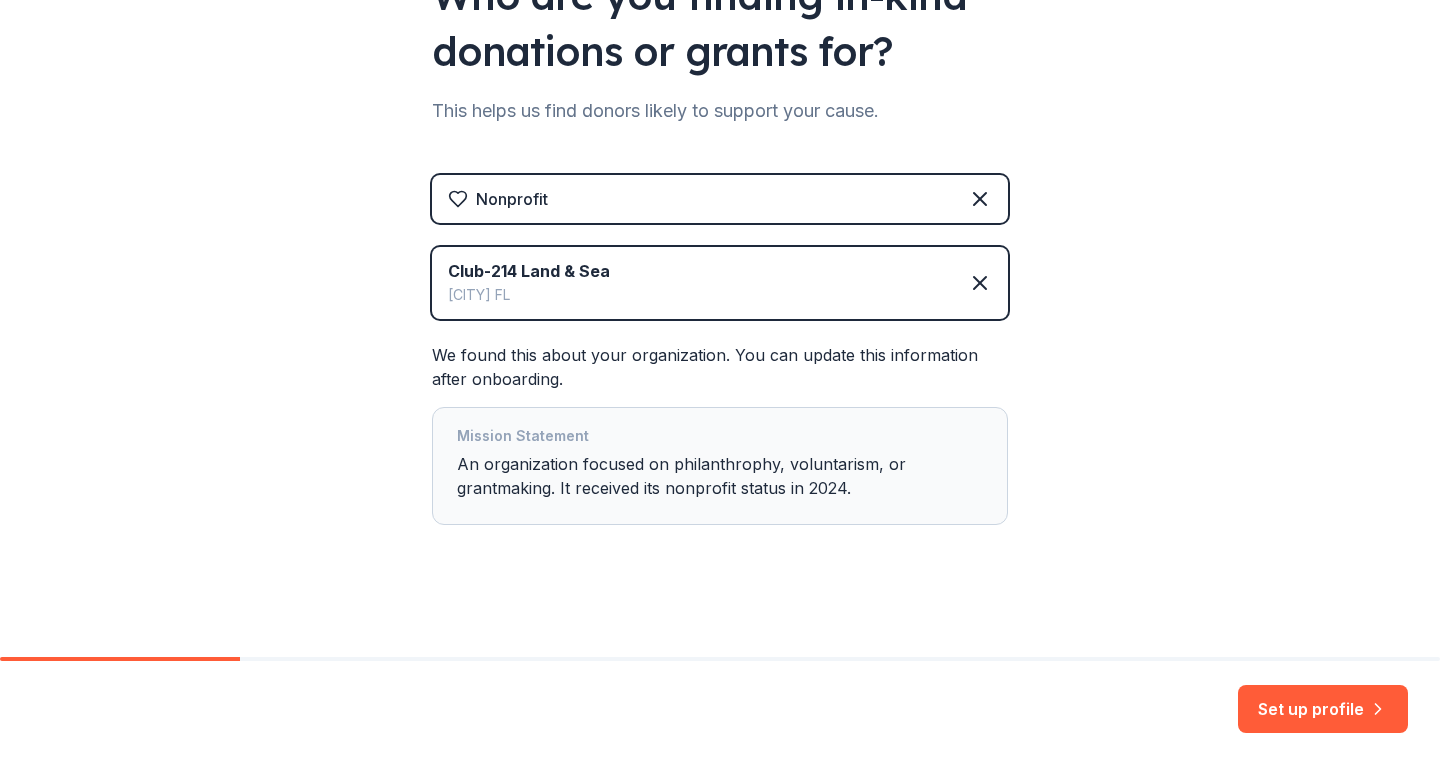 scroll, scrollTop: 244, scrollLeft: 0, axis: vertical 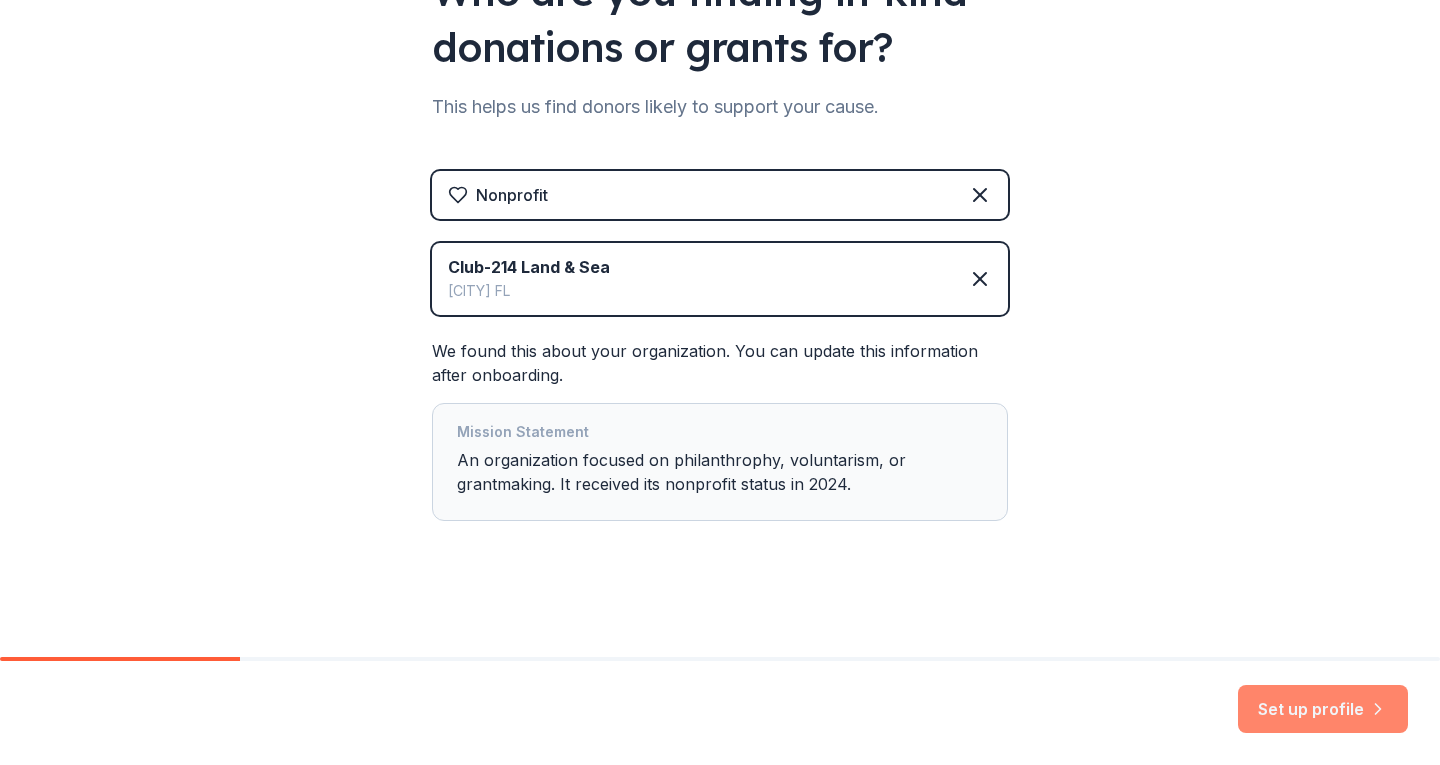 click on "Set up profile" at bounding box center (1323, 709) 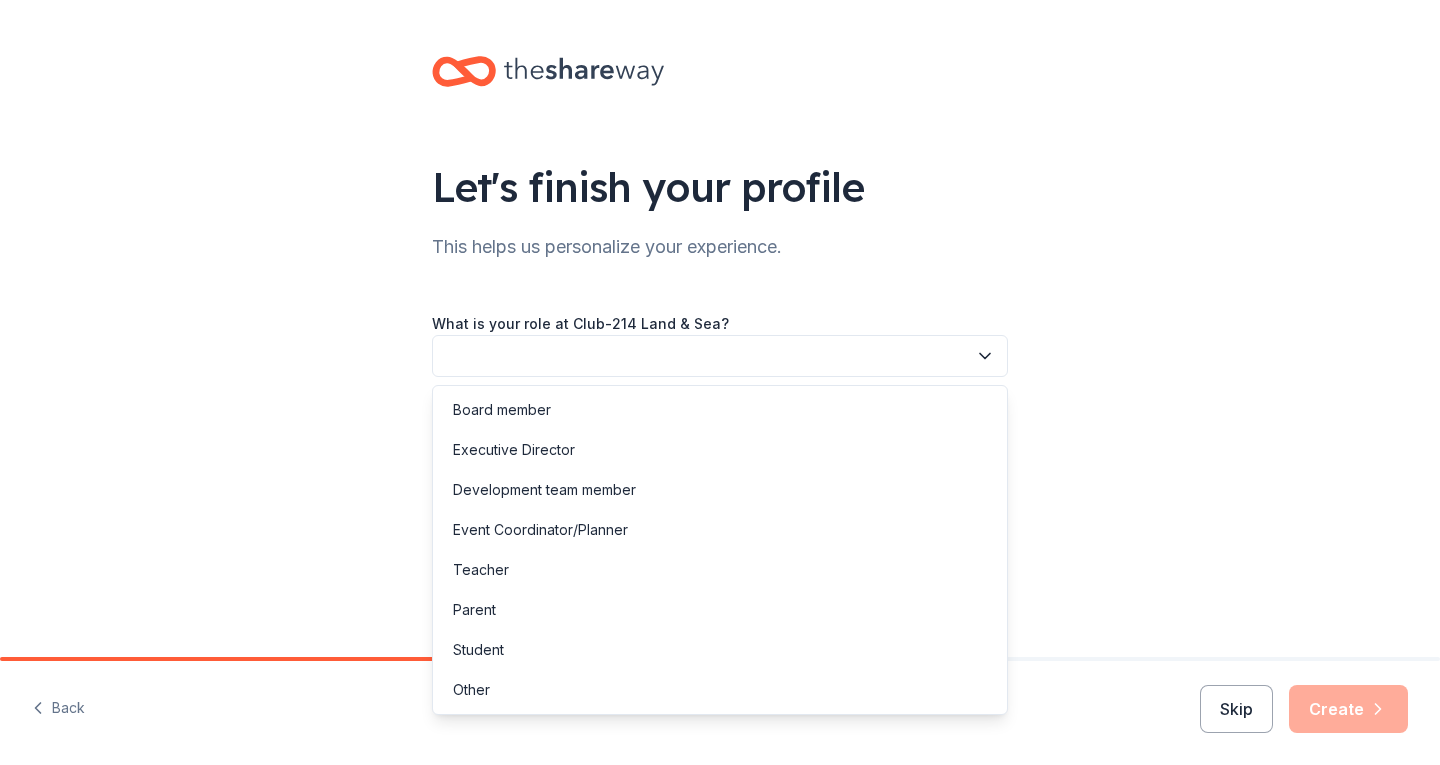 click 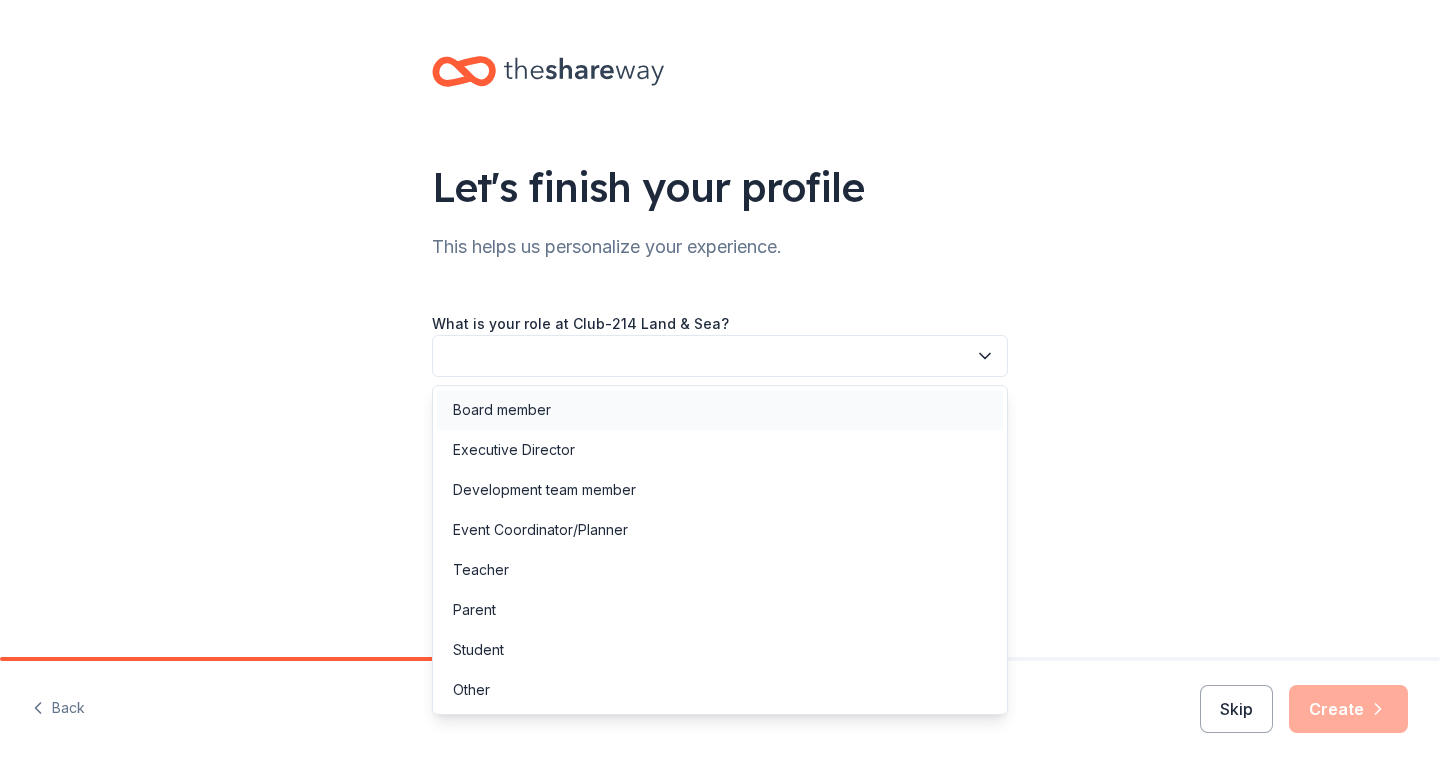 click on "Board member" at bounding box center (720, 410) 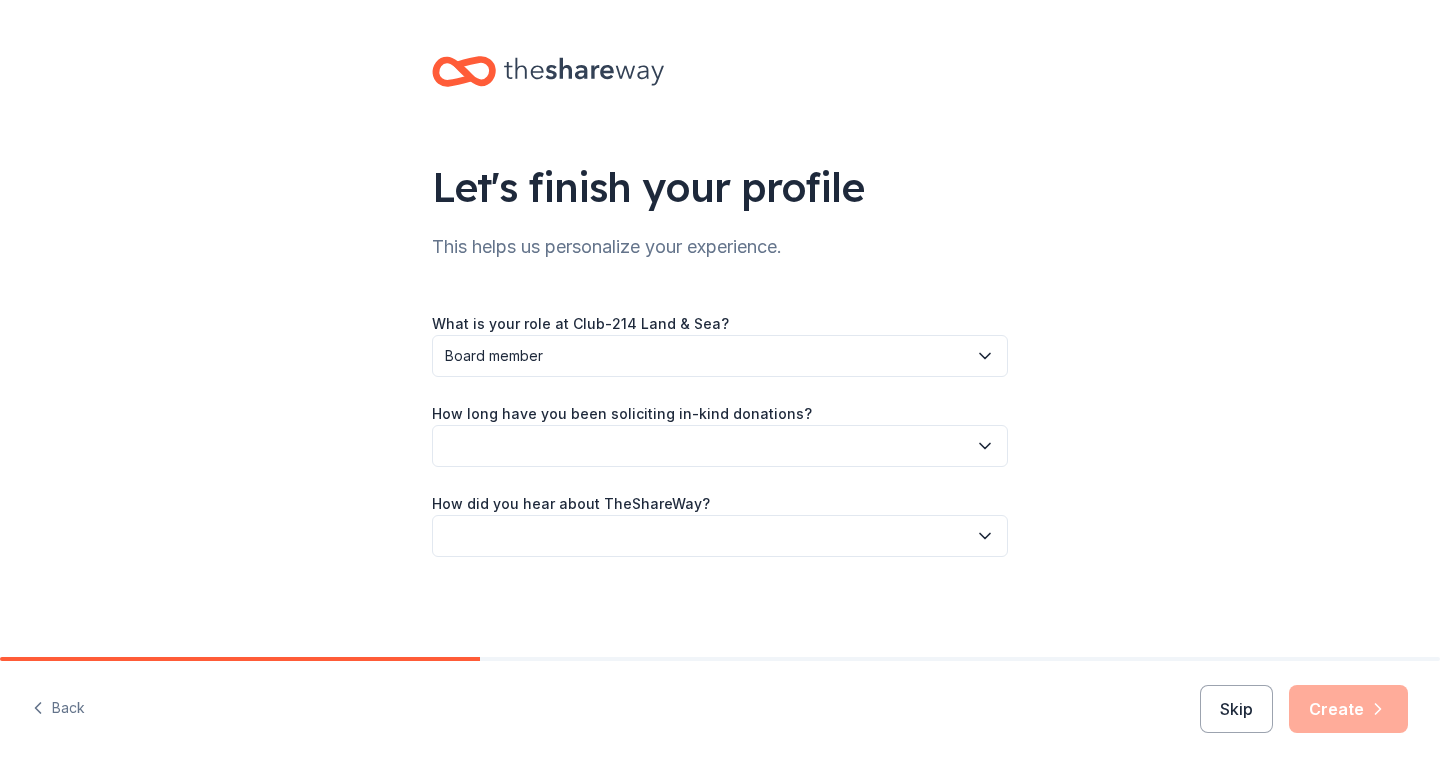 click at bounding box center (720, 446) 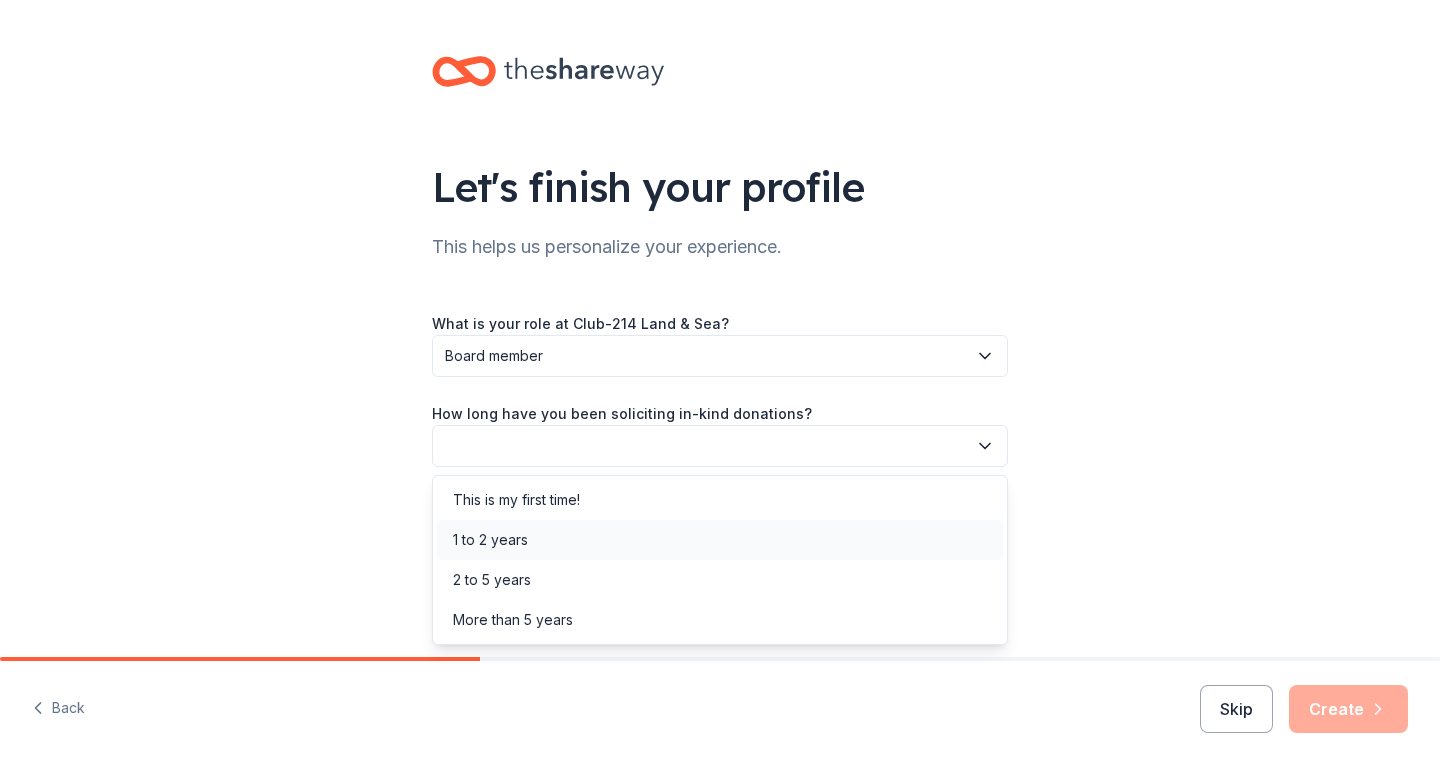 click on "1 to 2 years" at bounding box center (720, 540) 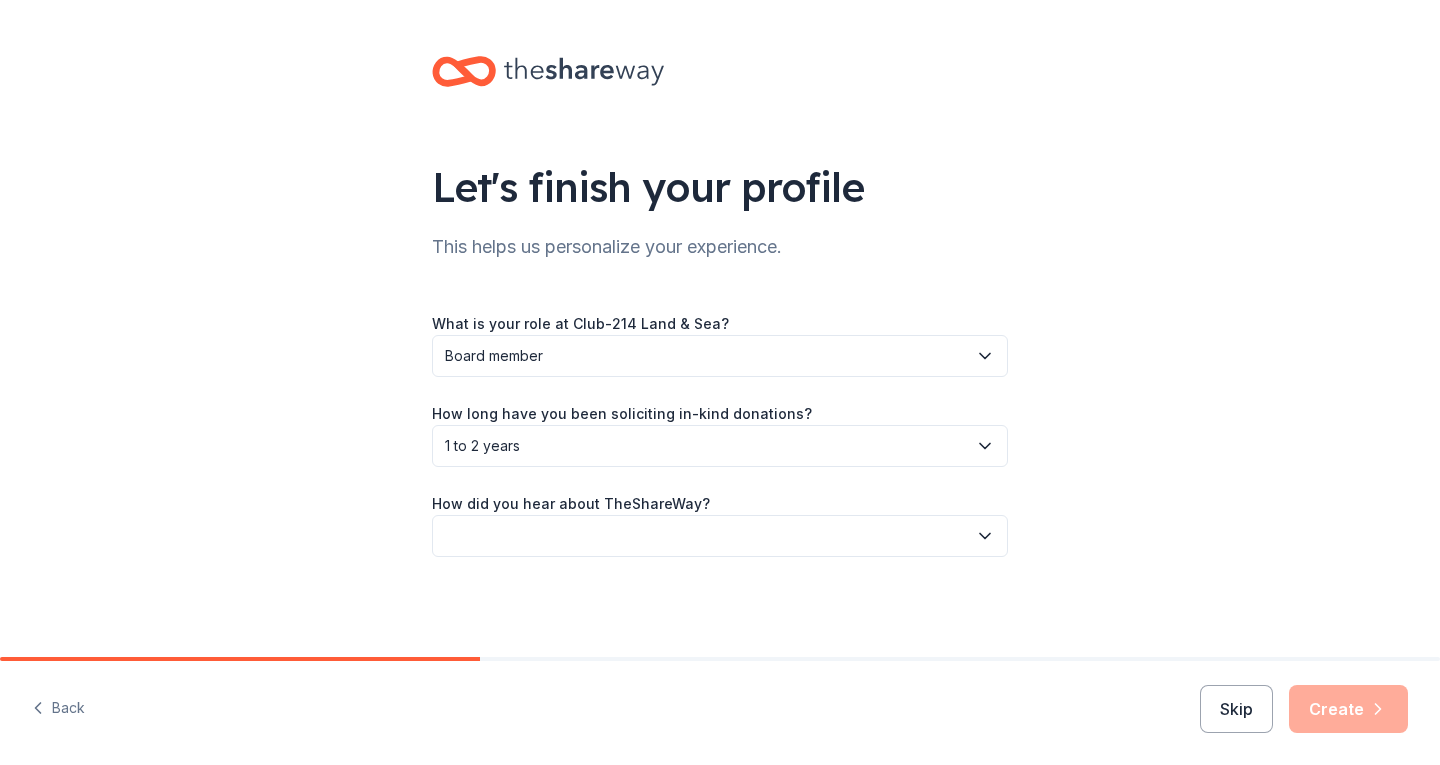 click at bounding box center (720, 536) 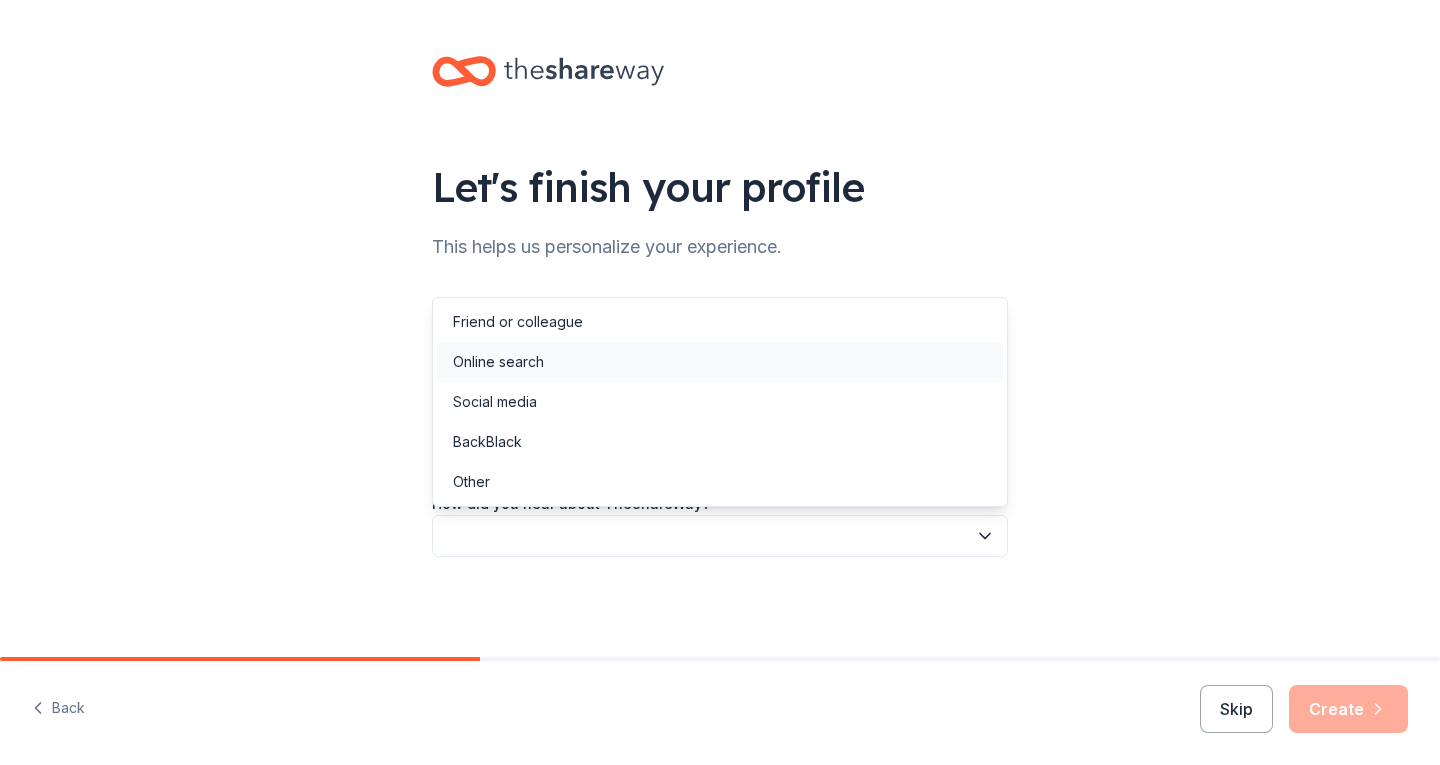 click on "Online search" at bounding box center (720, 362) 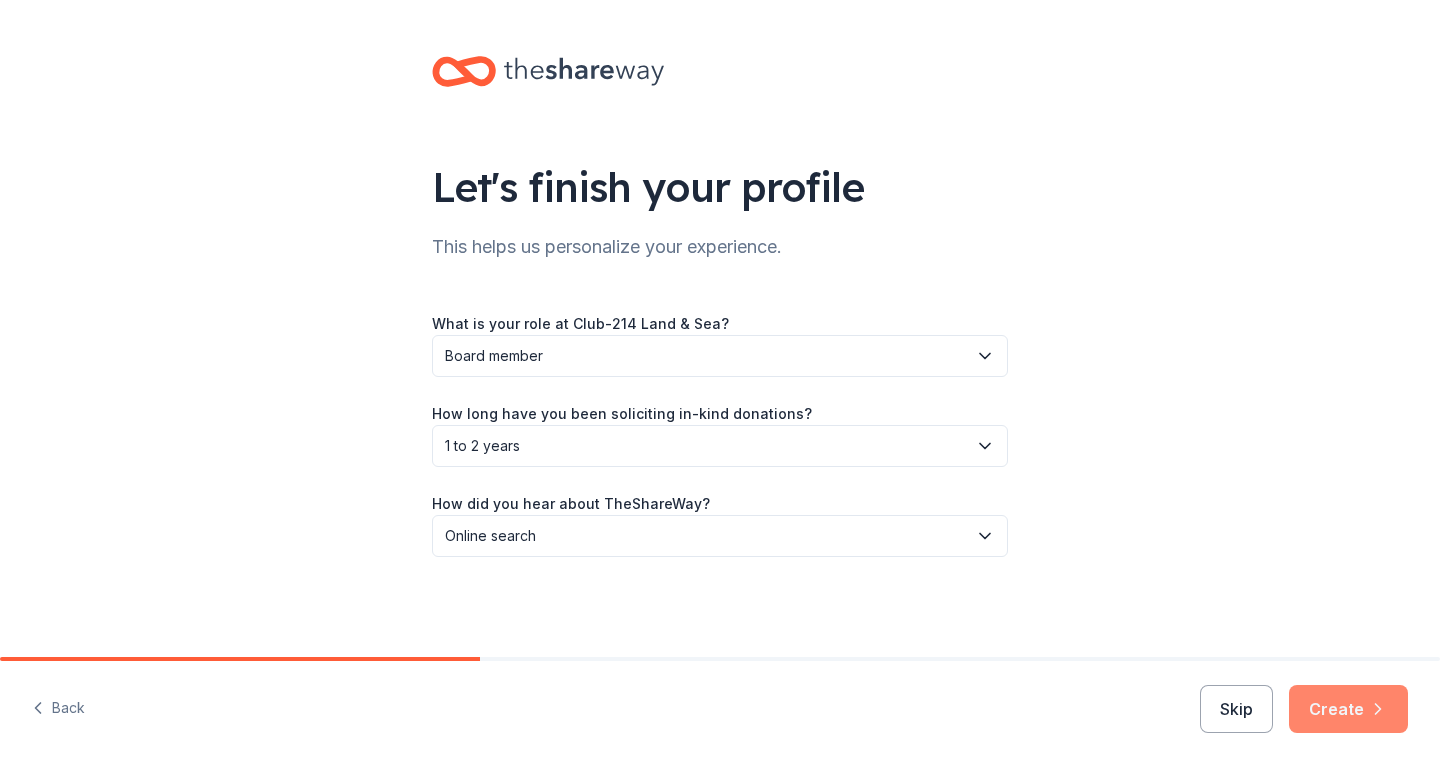 click on "Create" at bounding box center [1348, 709] 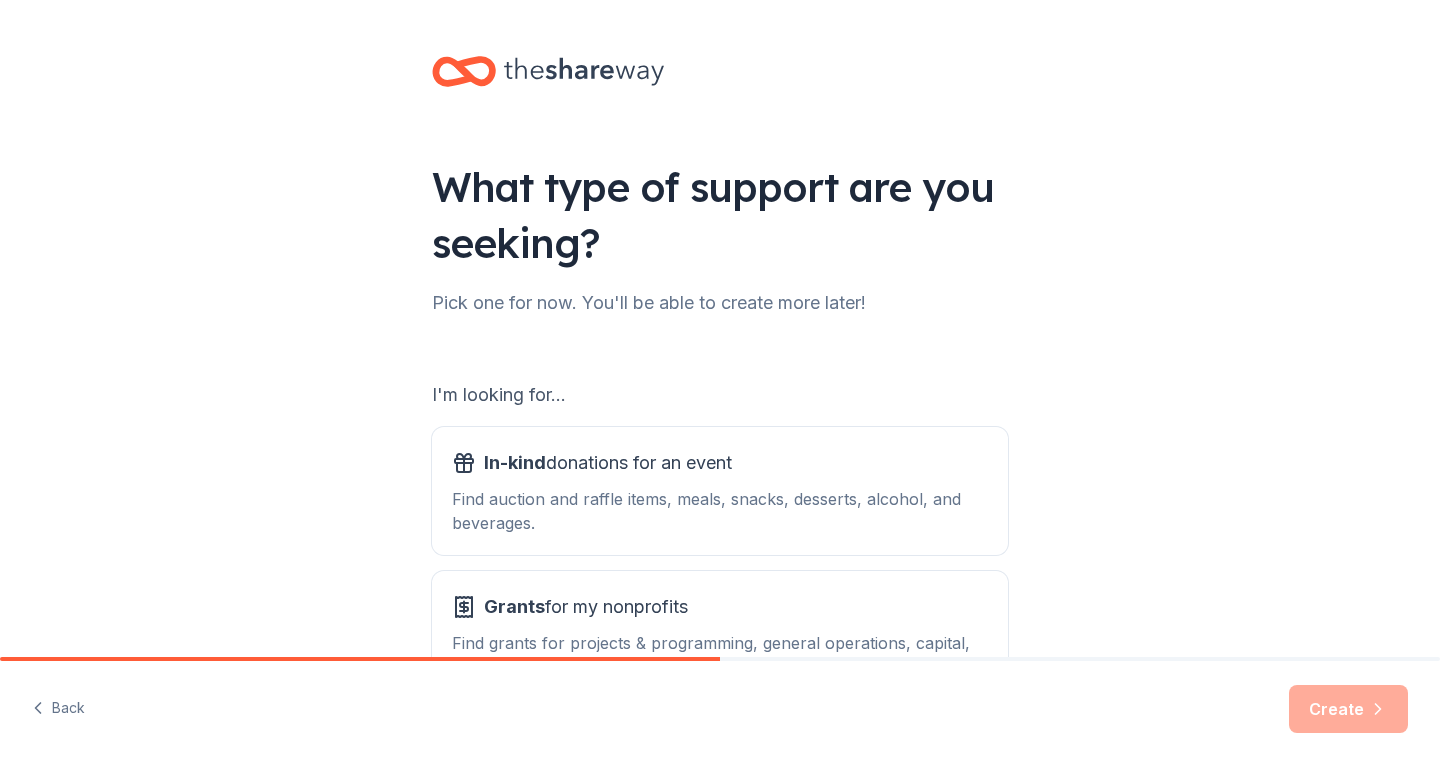 scroll, scrollTop: 150, scrollLeft: 0, axis: vertical 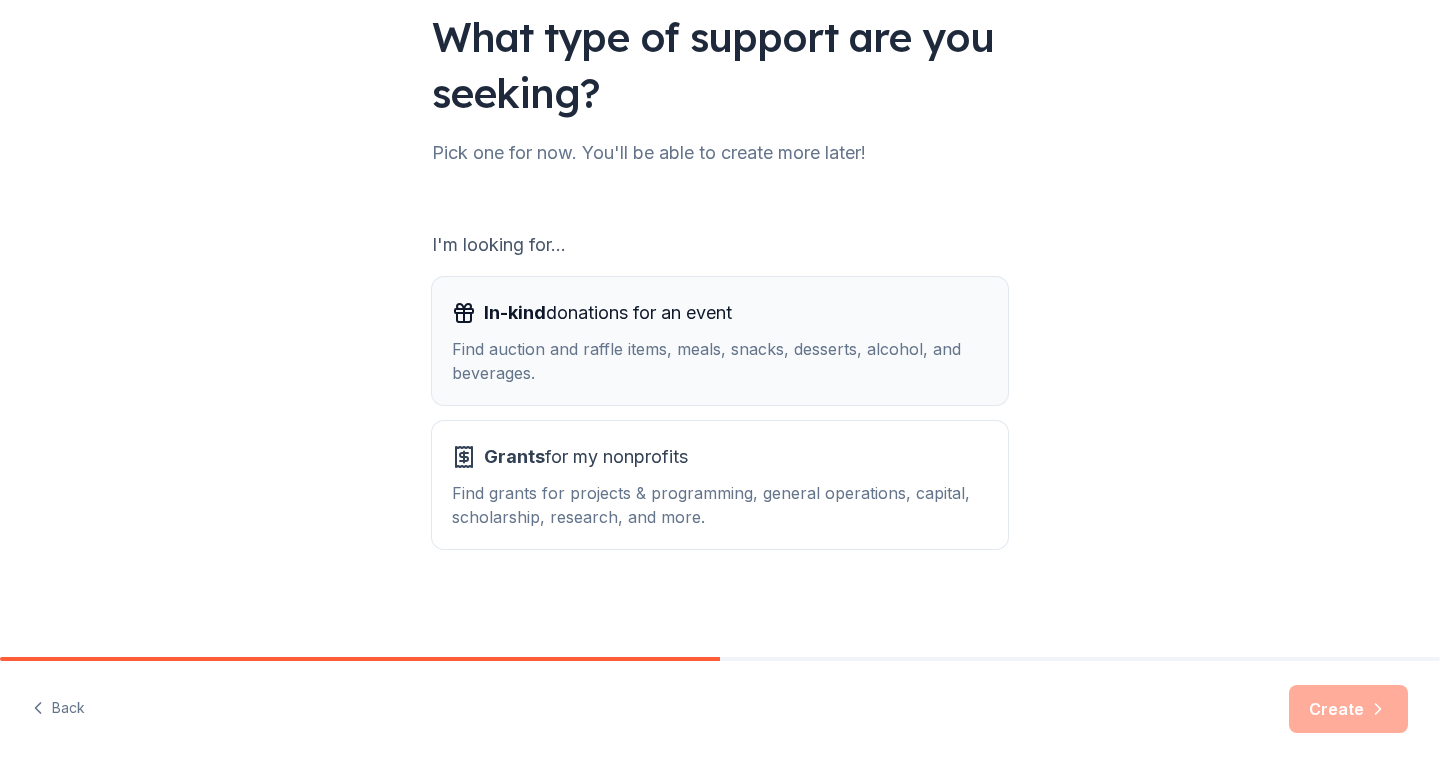 click on "Find auction and raffle items, meals, snacks, desserts, alcohol, and beverages." at bounding box center (720, 361) 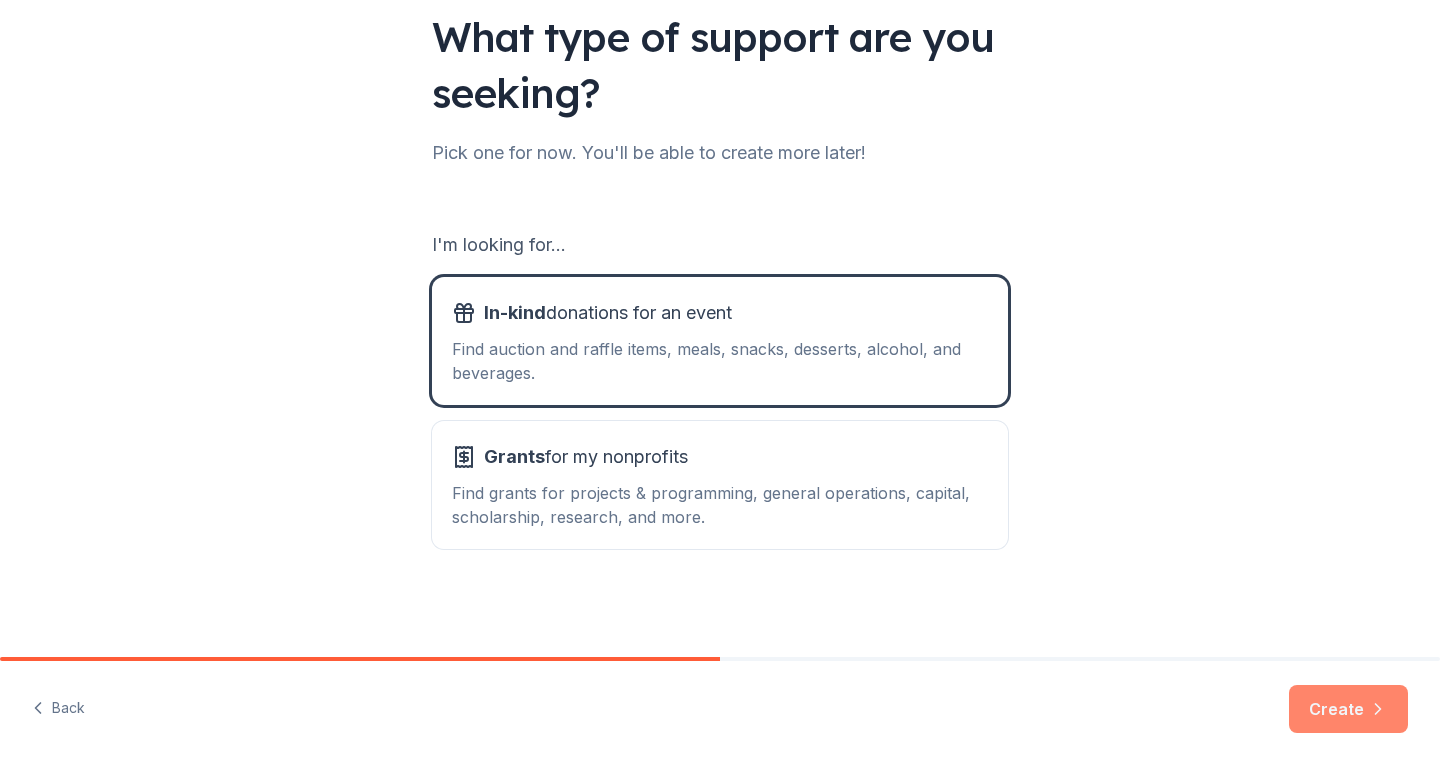 click on "Create" at bounding box center (1348, 709) 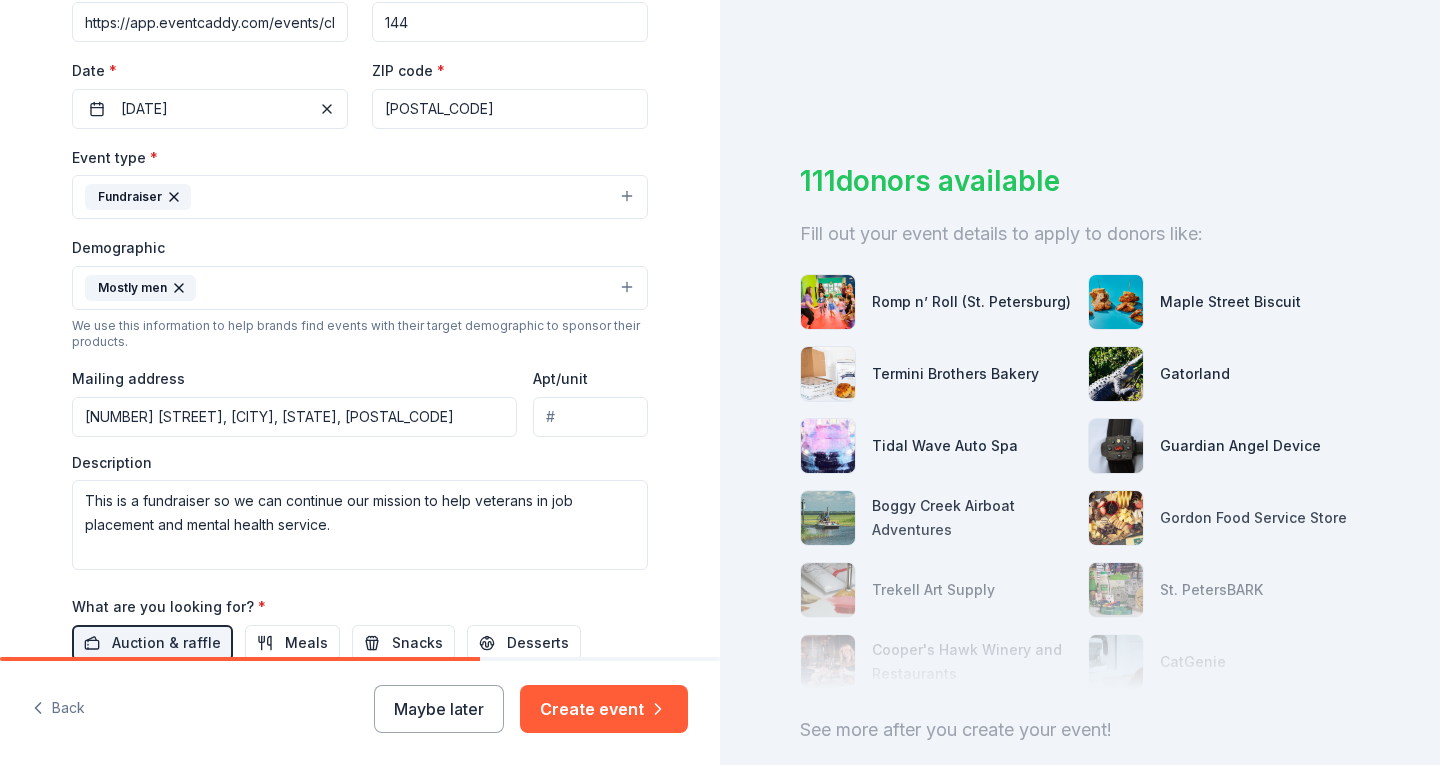 scroll, scrollTop: 418, scrollLeft: 0, axis: vertical 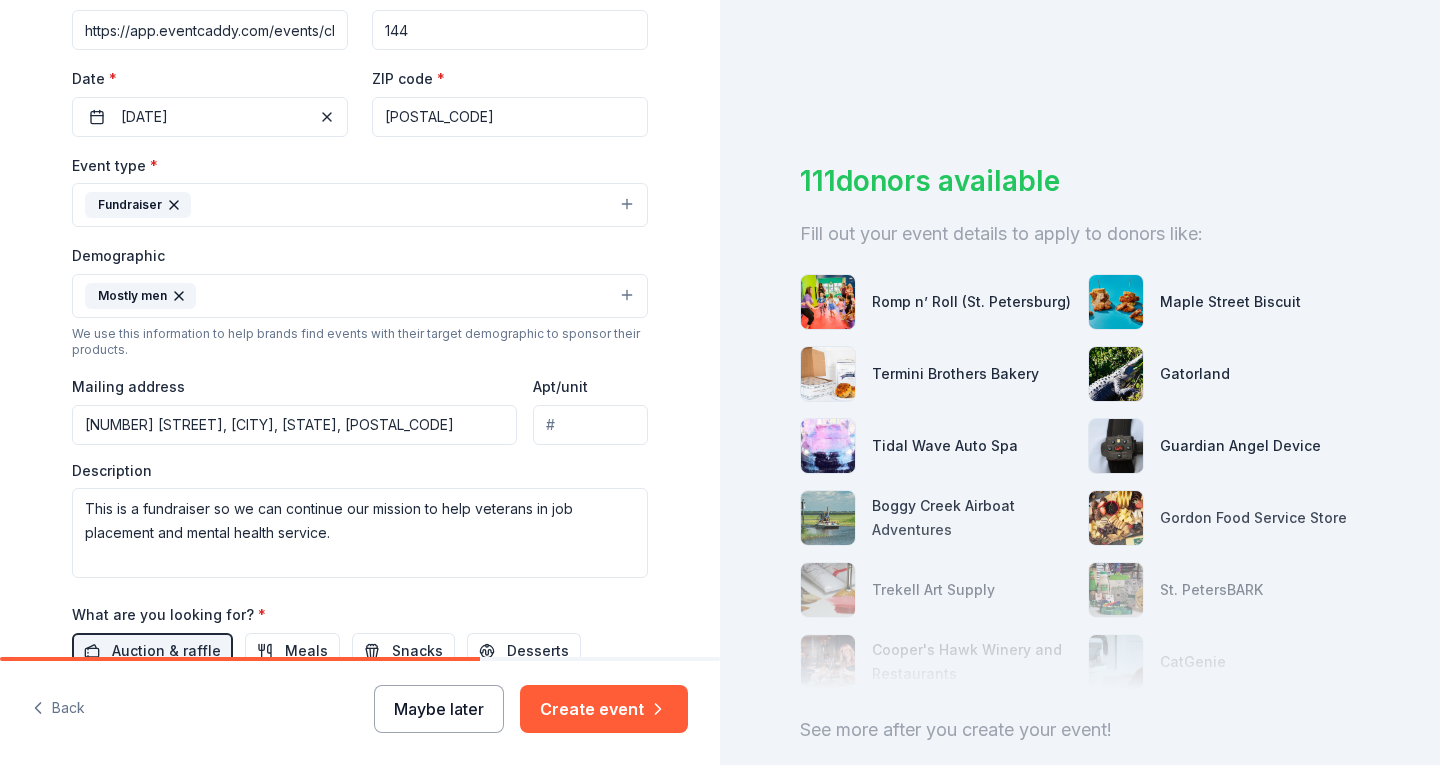 click on "Maybe later" at bounding box center [439, 709] 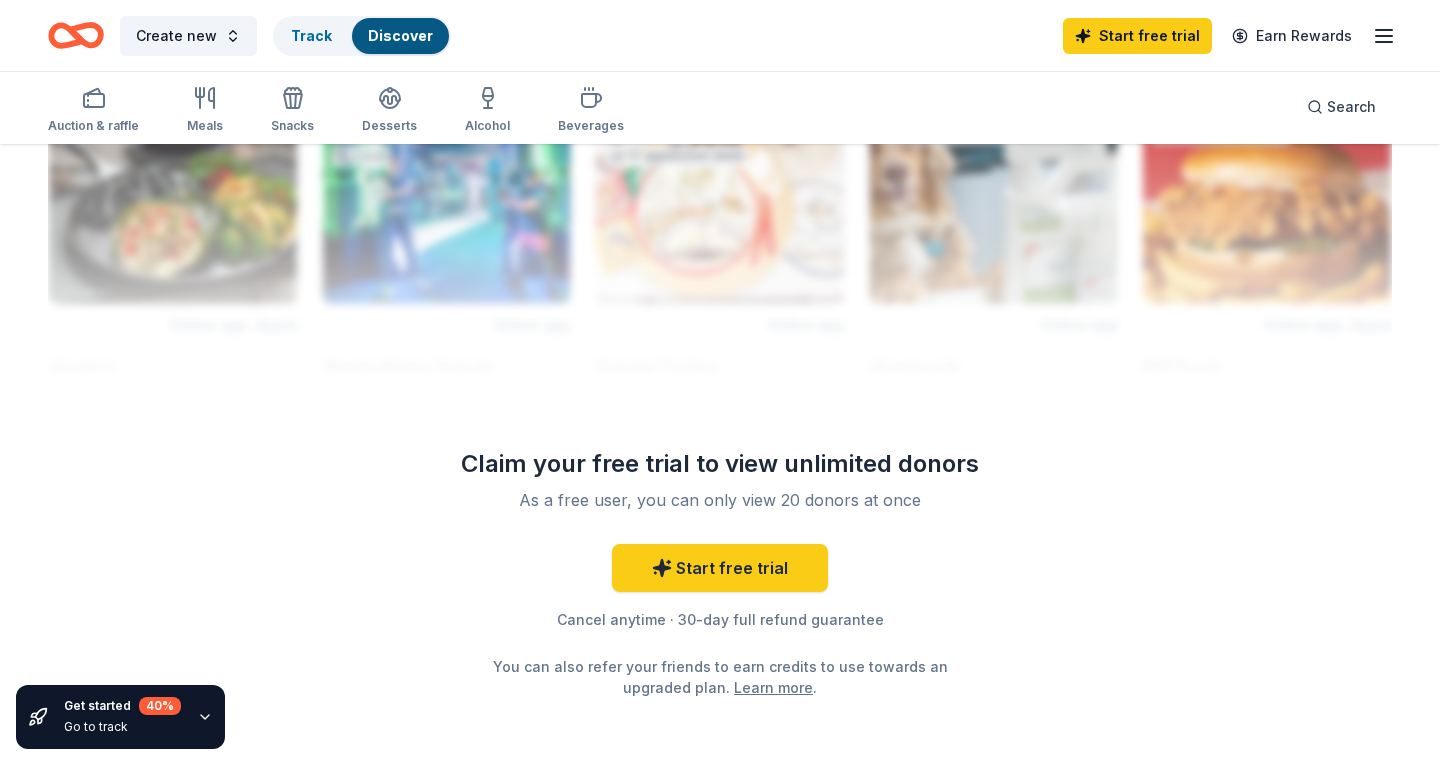 scroll, scrollTop: 1798, scrollLeft: 0, axis: vertical 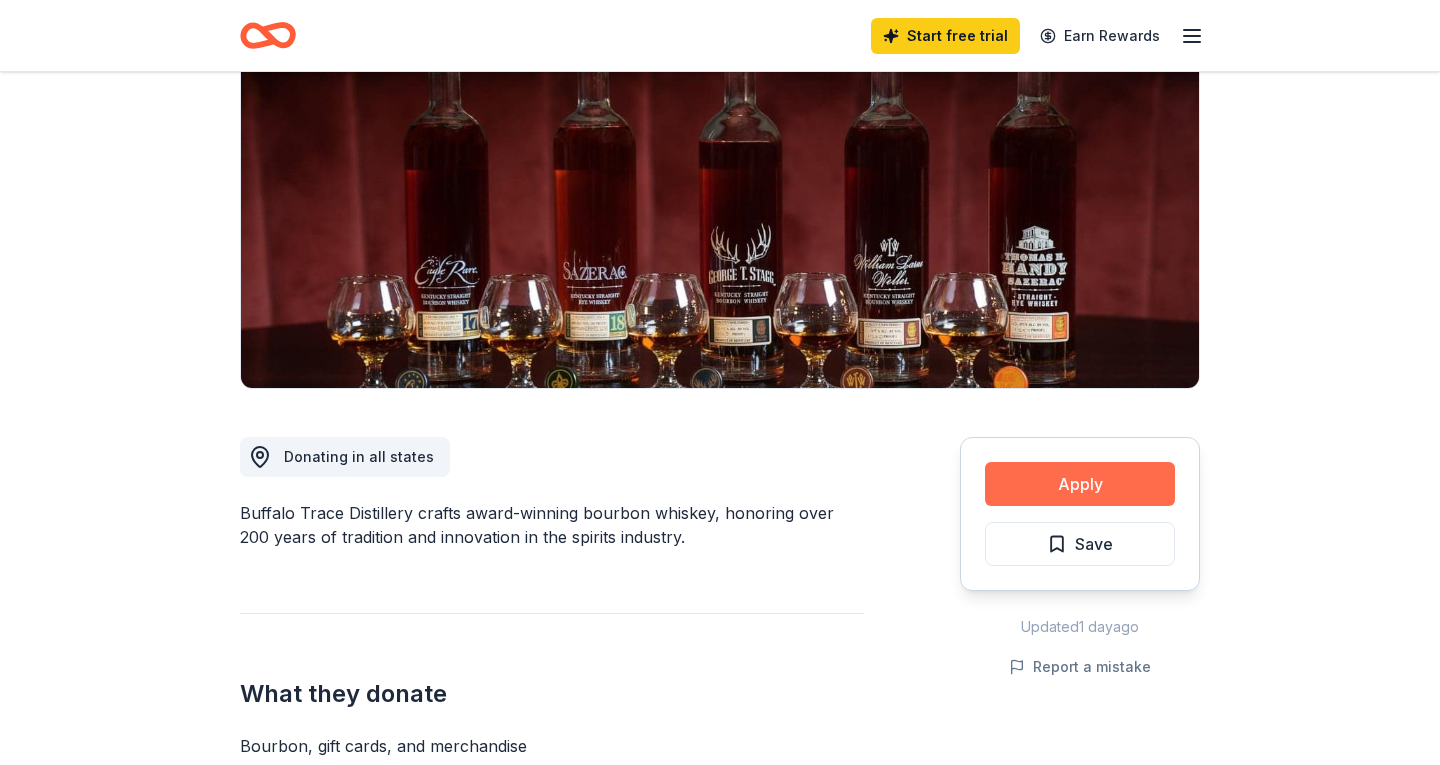 click on "Apply" at bounding box center [1080, 484] 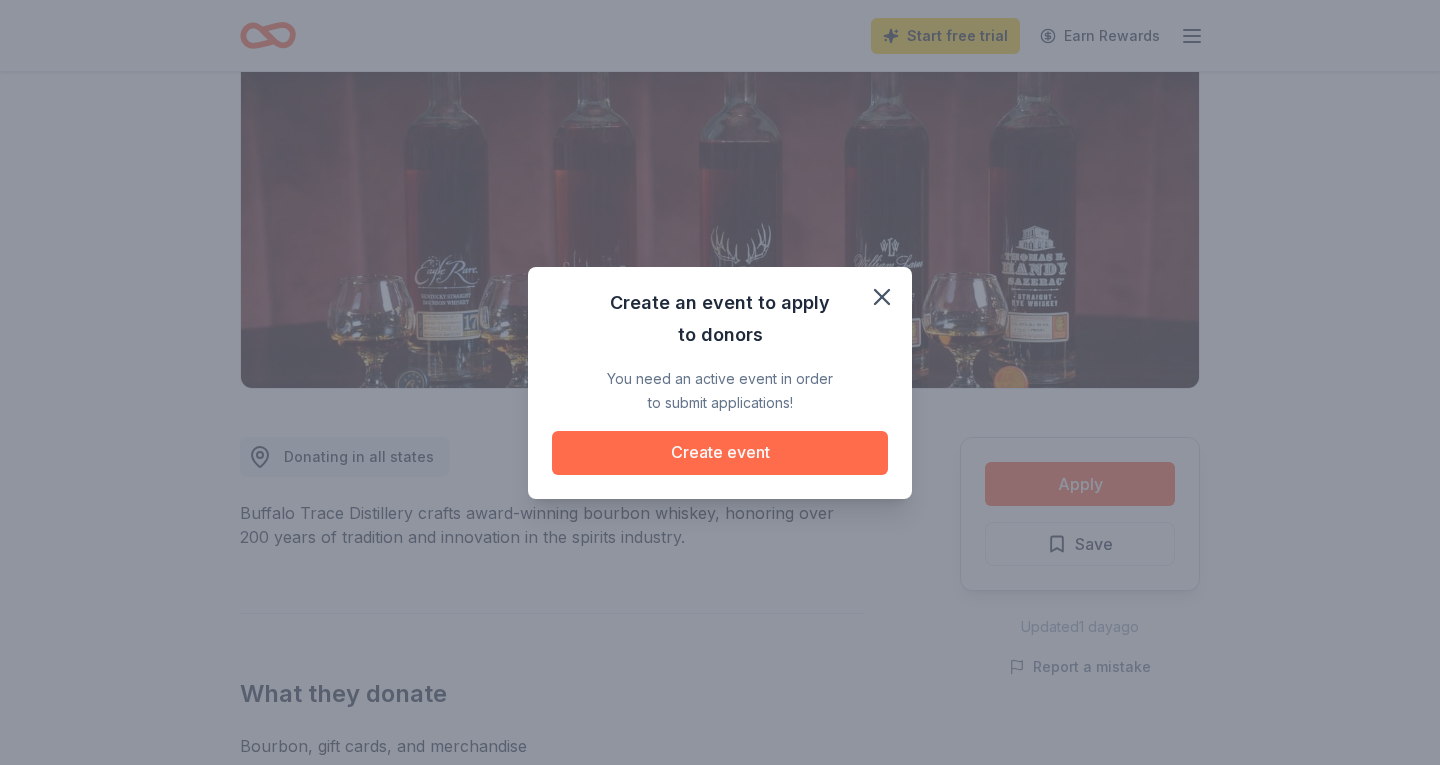 click on "Create event" at bounding box center (720, 453) 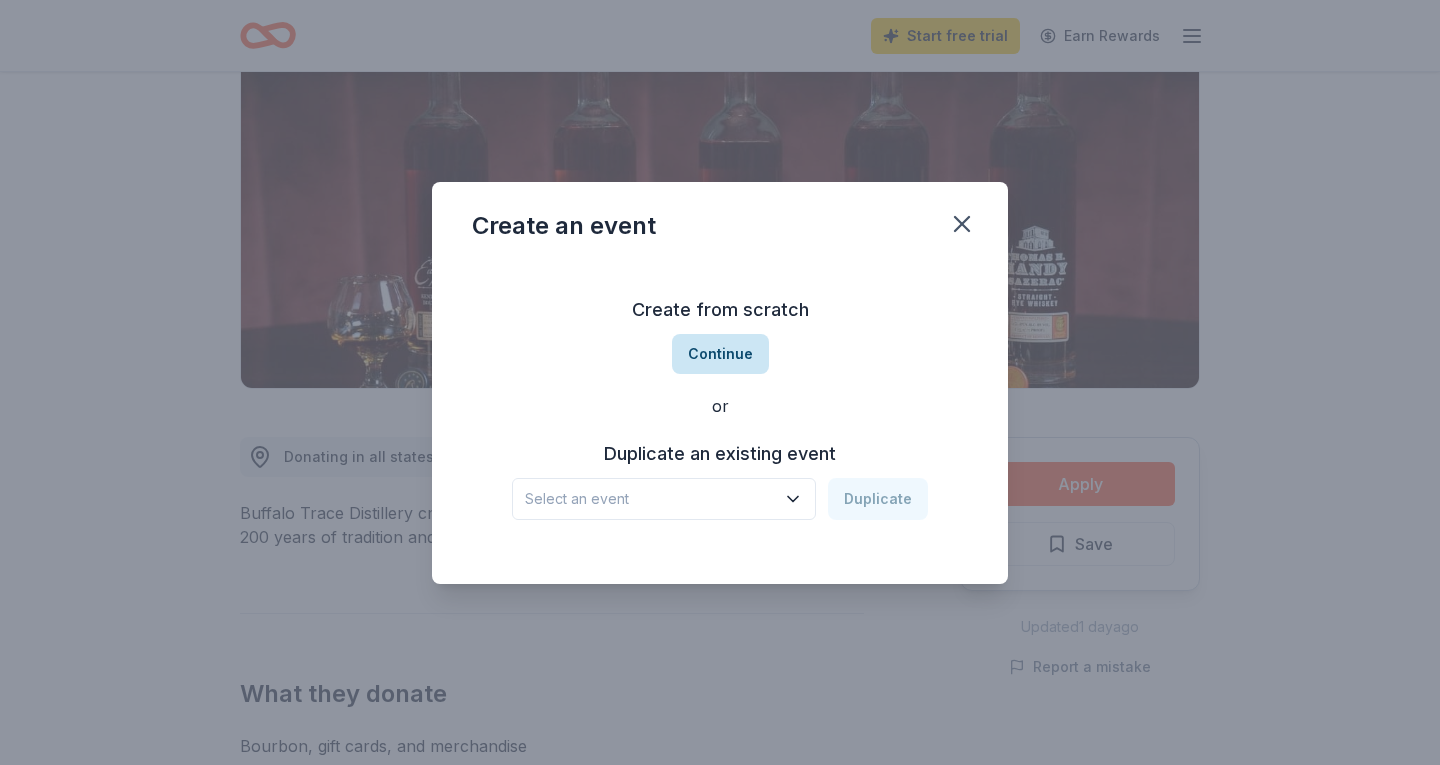 click on "Continue" at bounding box center (720, 354) 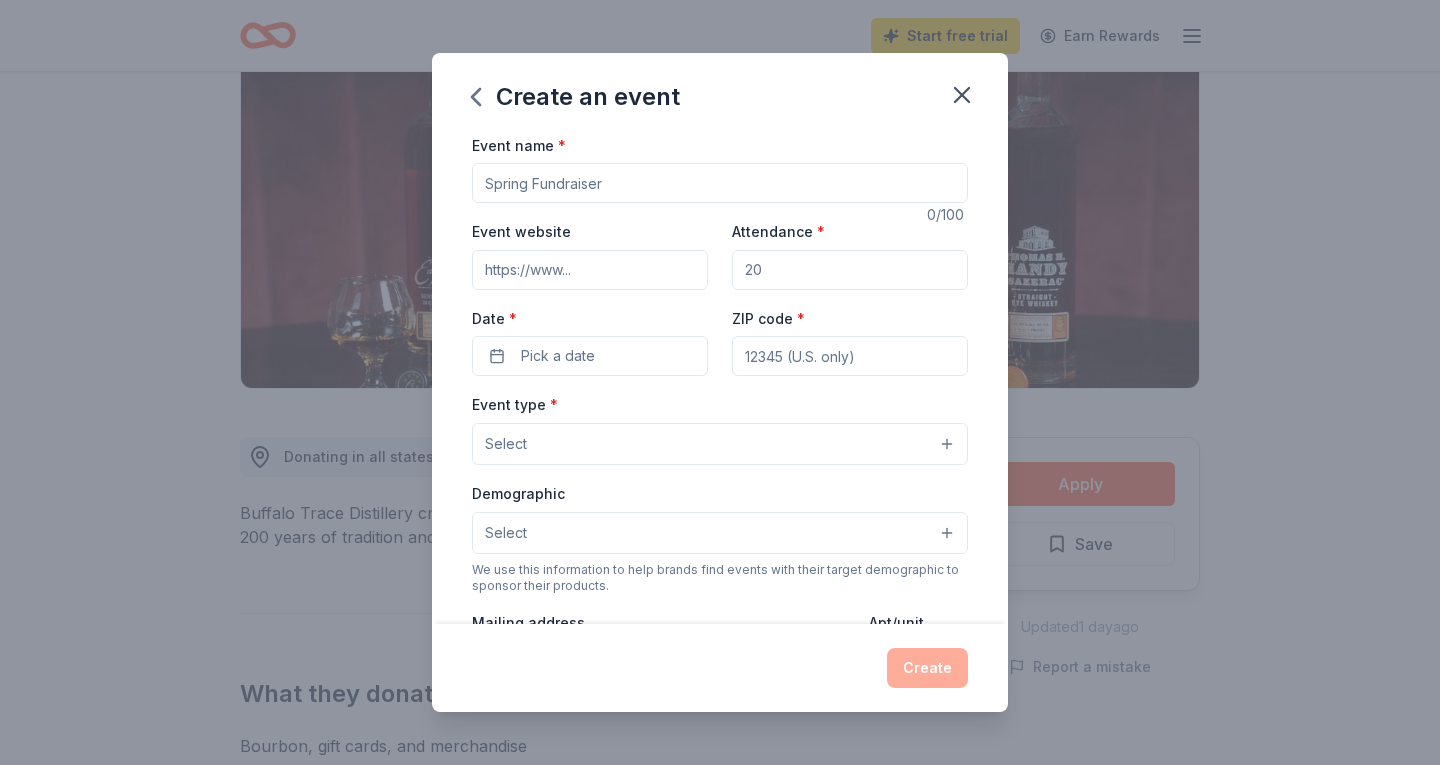 click on "Event name *" at bounding box center [720, 183] 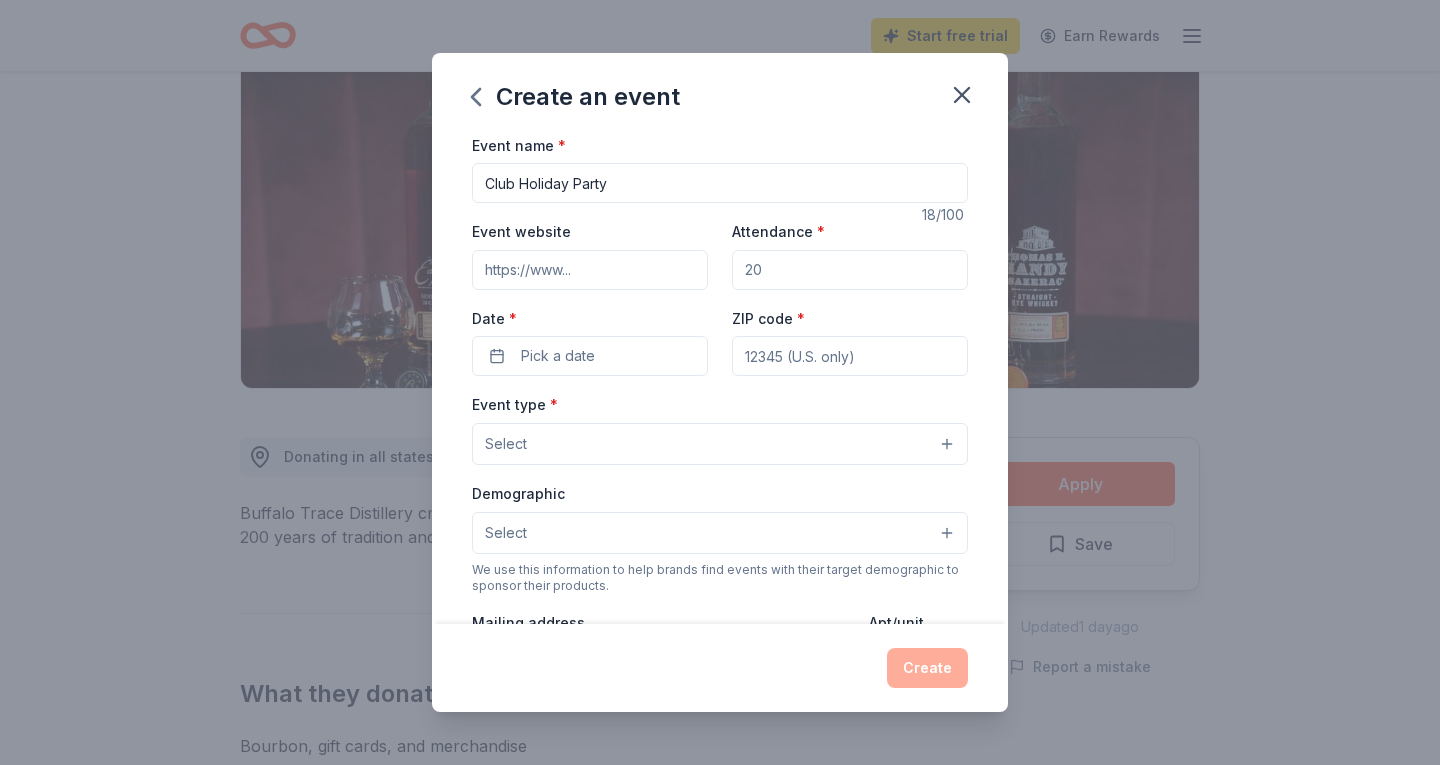 type on "Club Holiday Party" 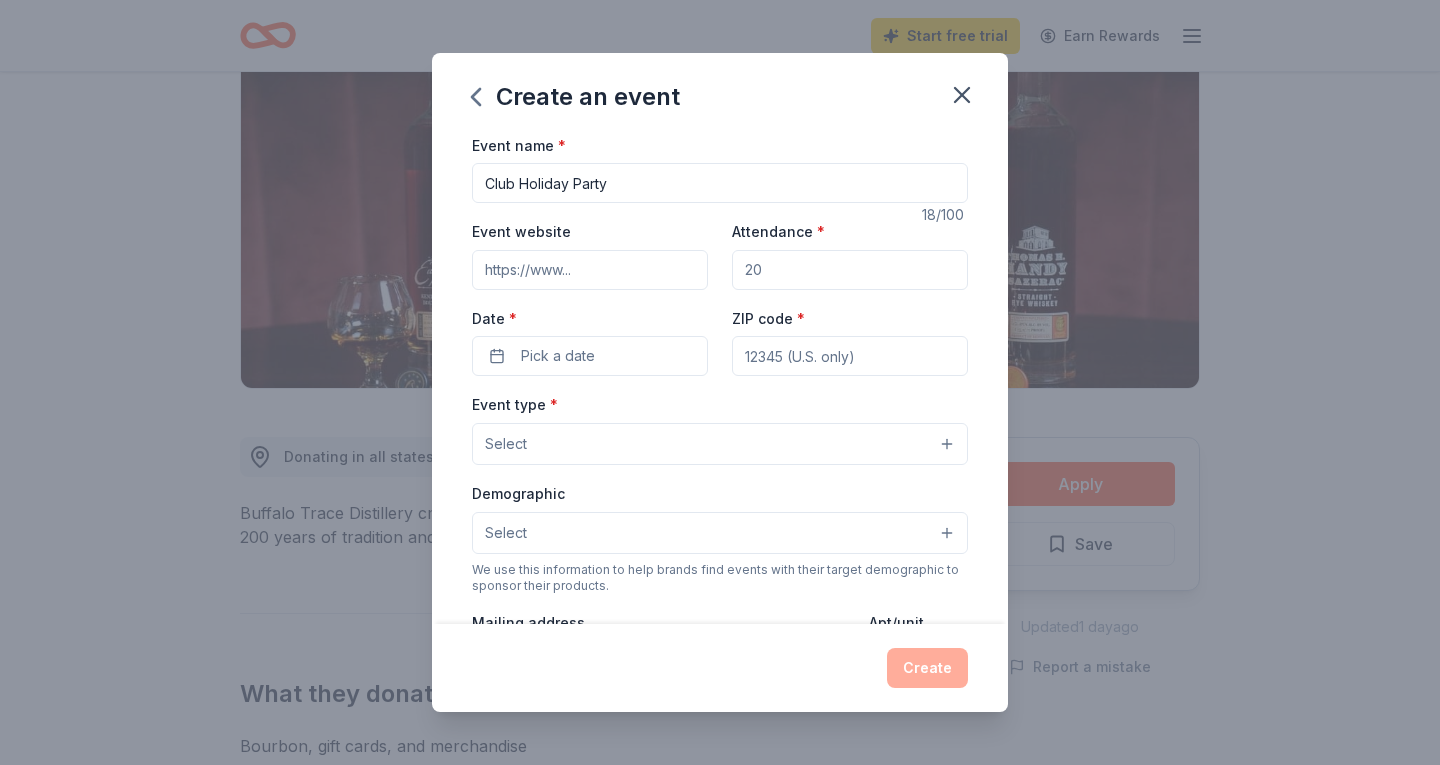 click on "Attendance *" at bounding box center (850, 270) 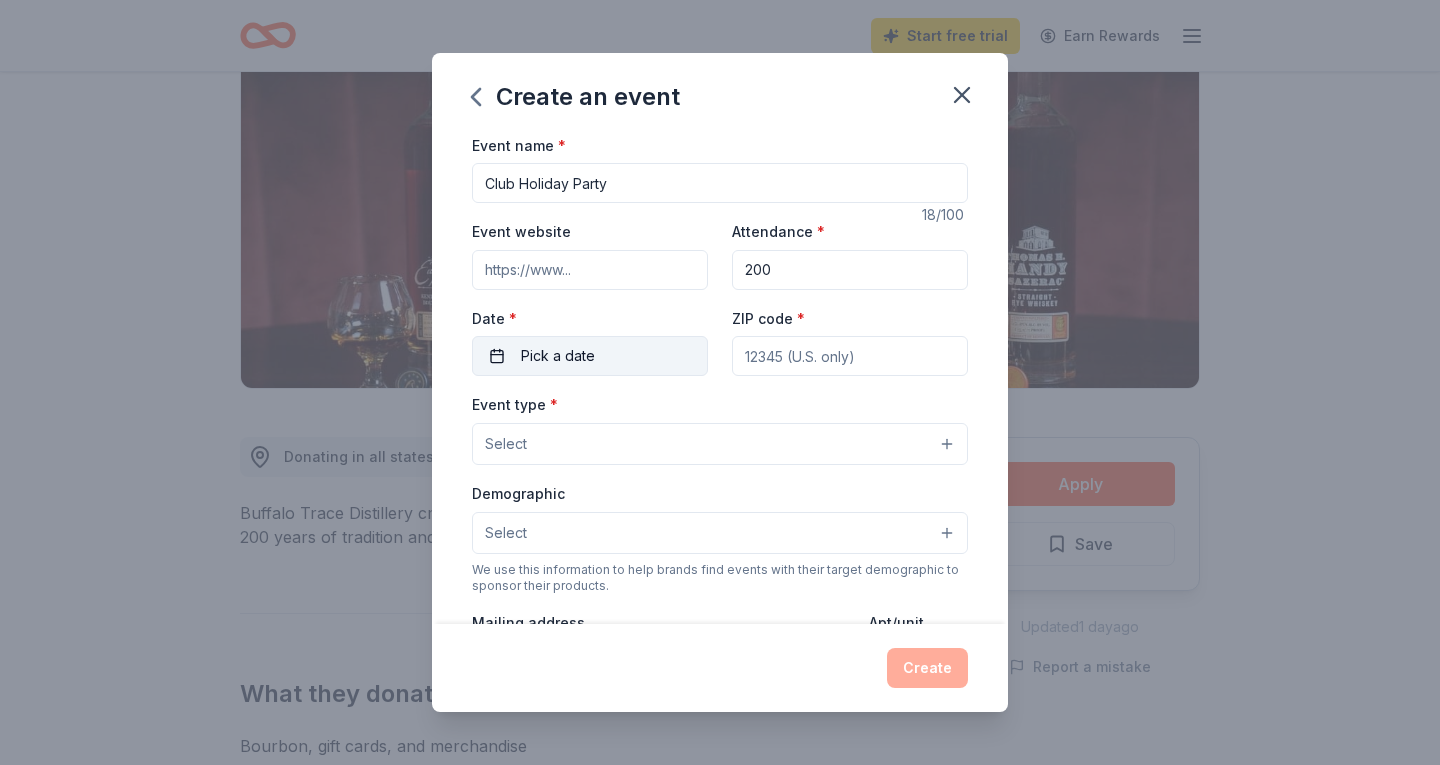 type on "200" 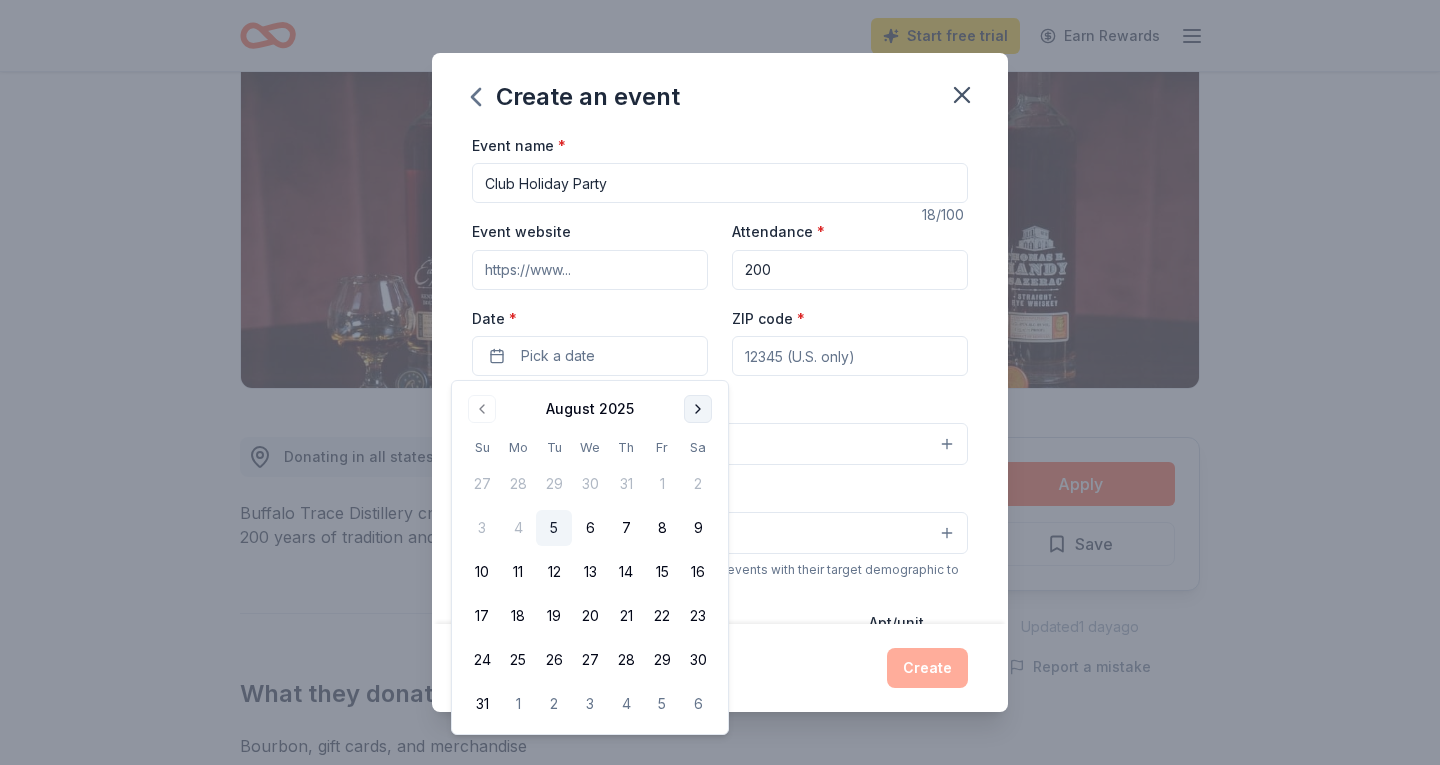 click at bounding box center [698, 409] 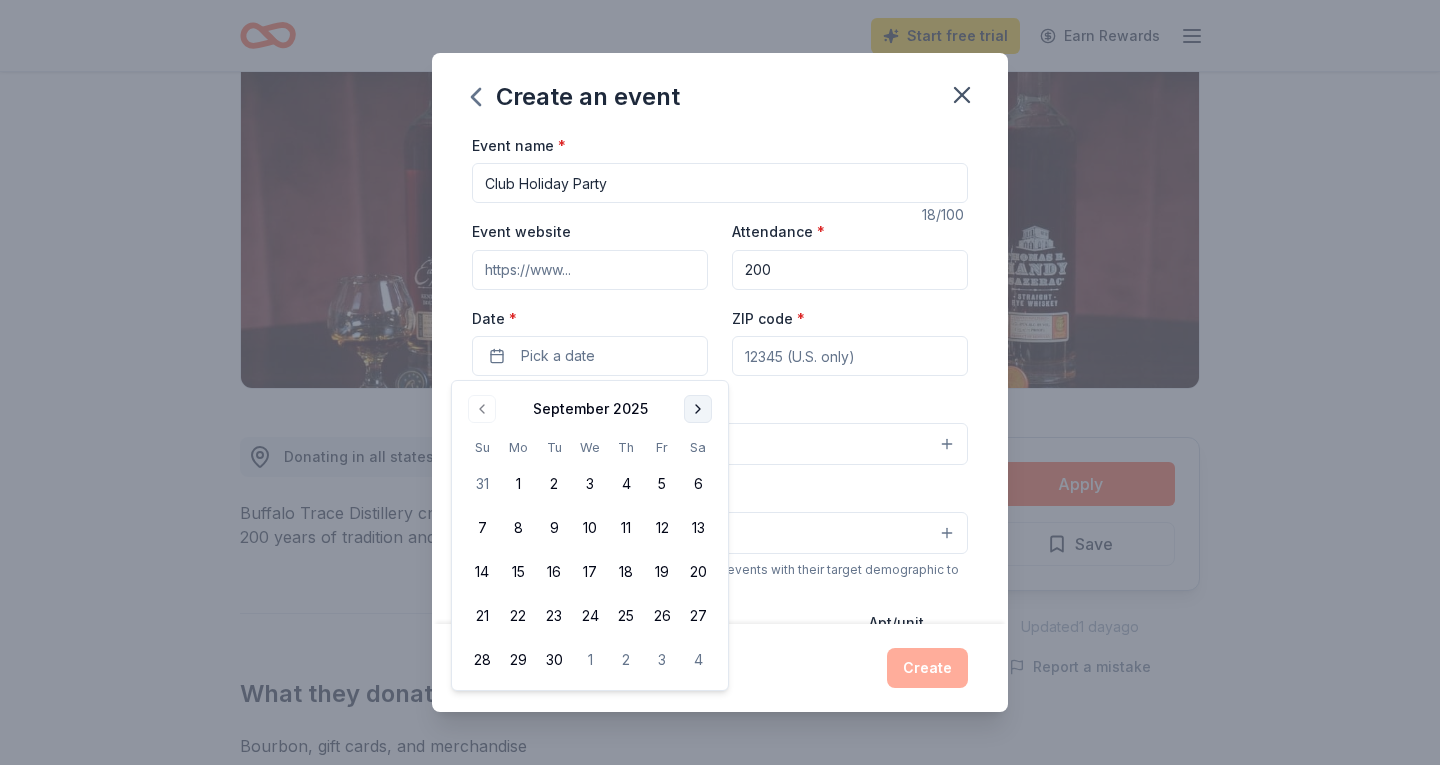 click at bounding box center [698, 409] 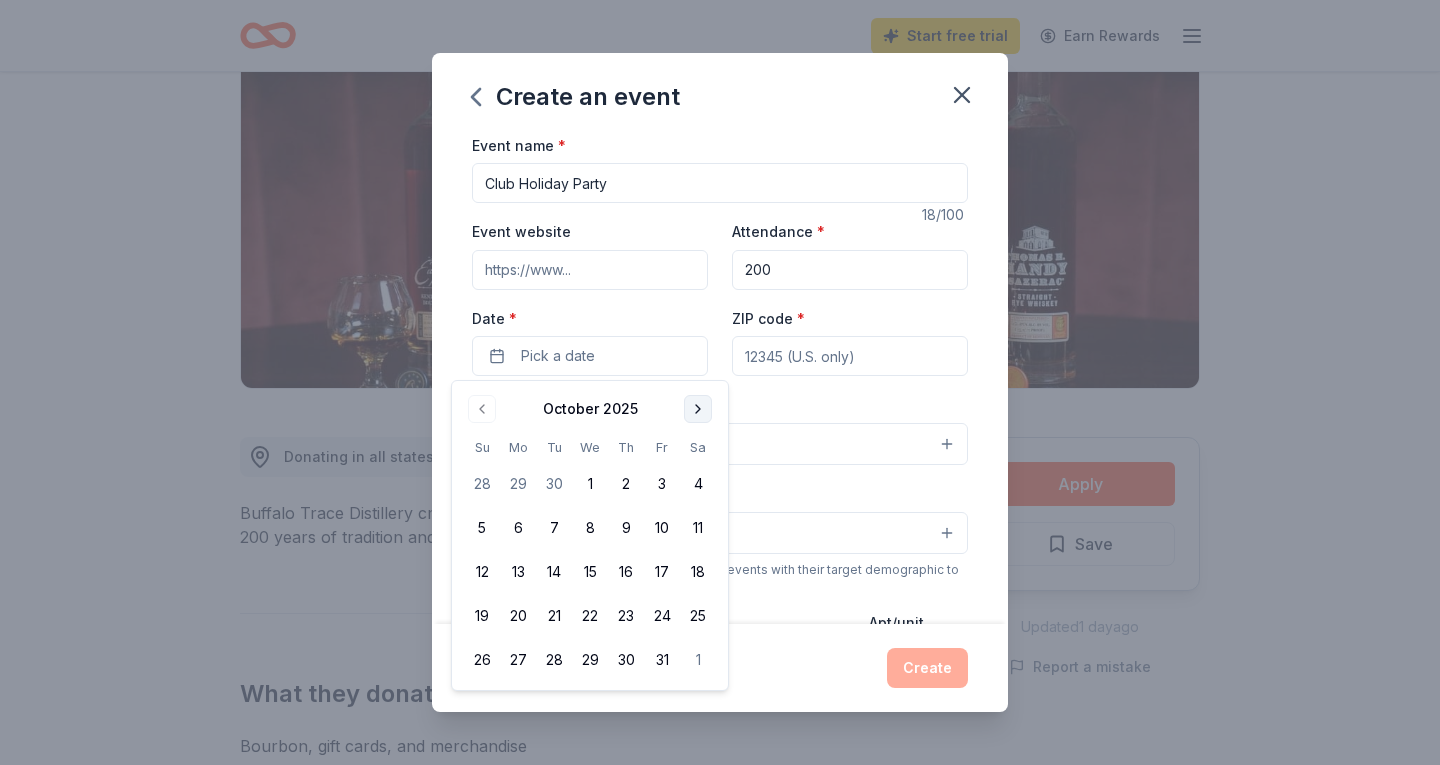 click at bounding box center [698, 409] 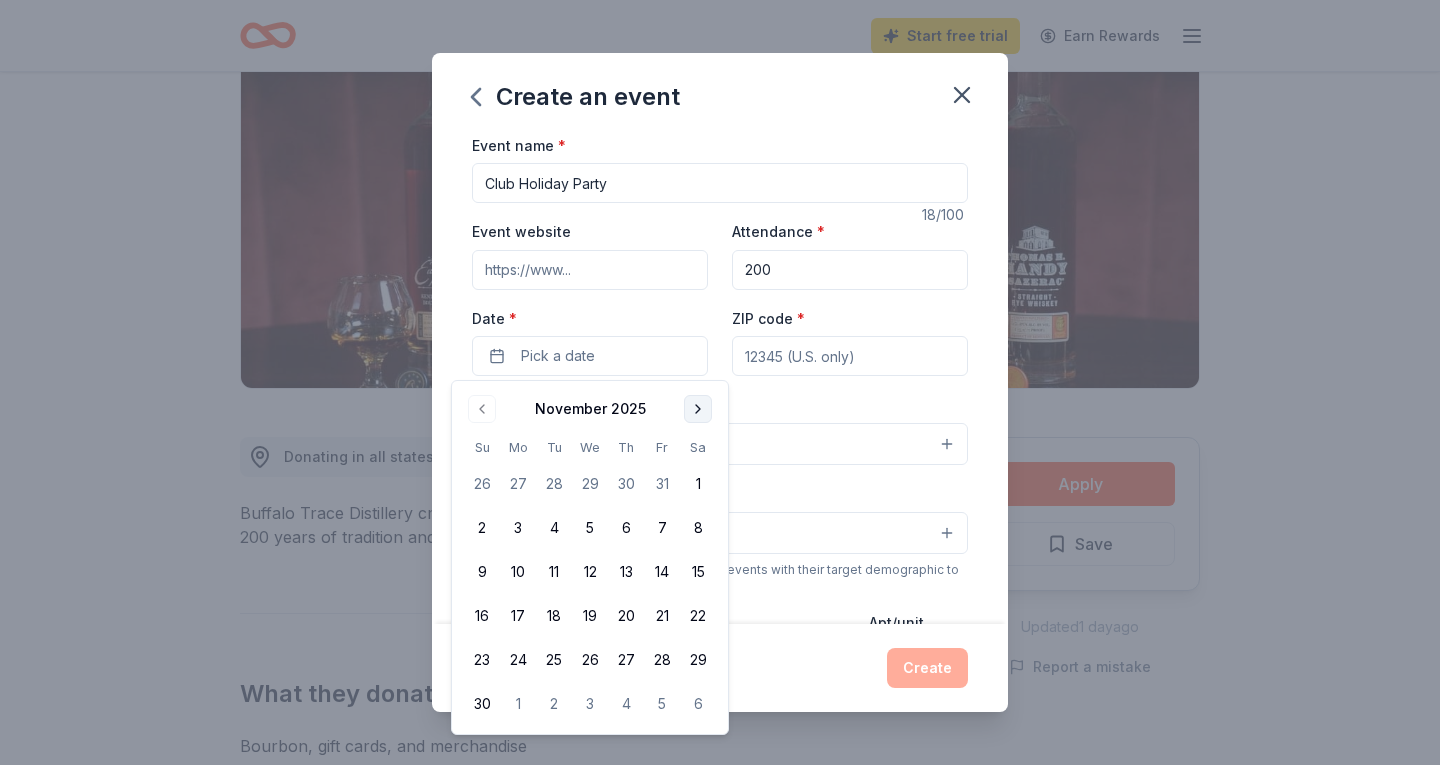click at bounding box center (698, 409) 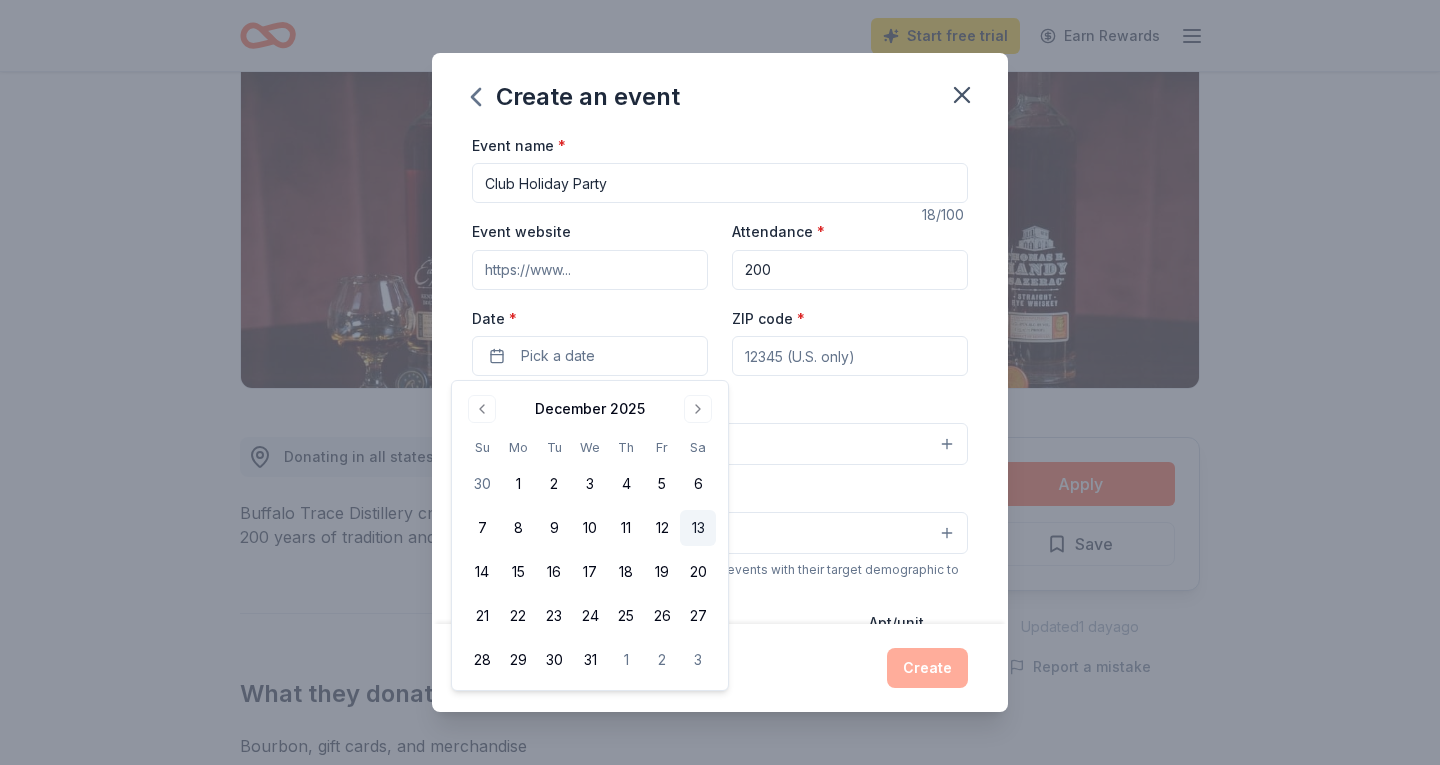 click on "13" at bounding box center (698, 528) 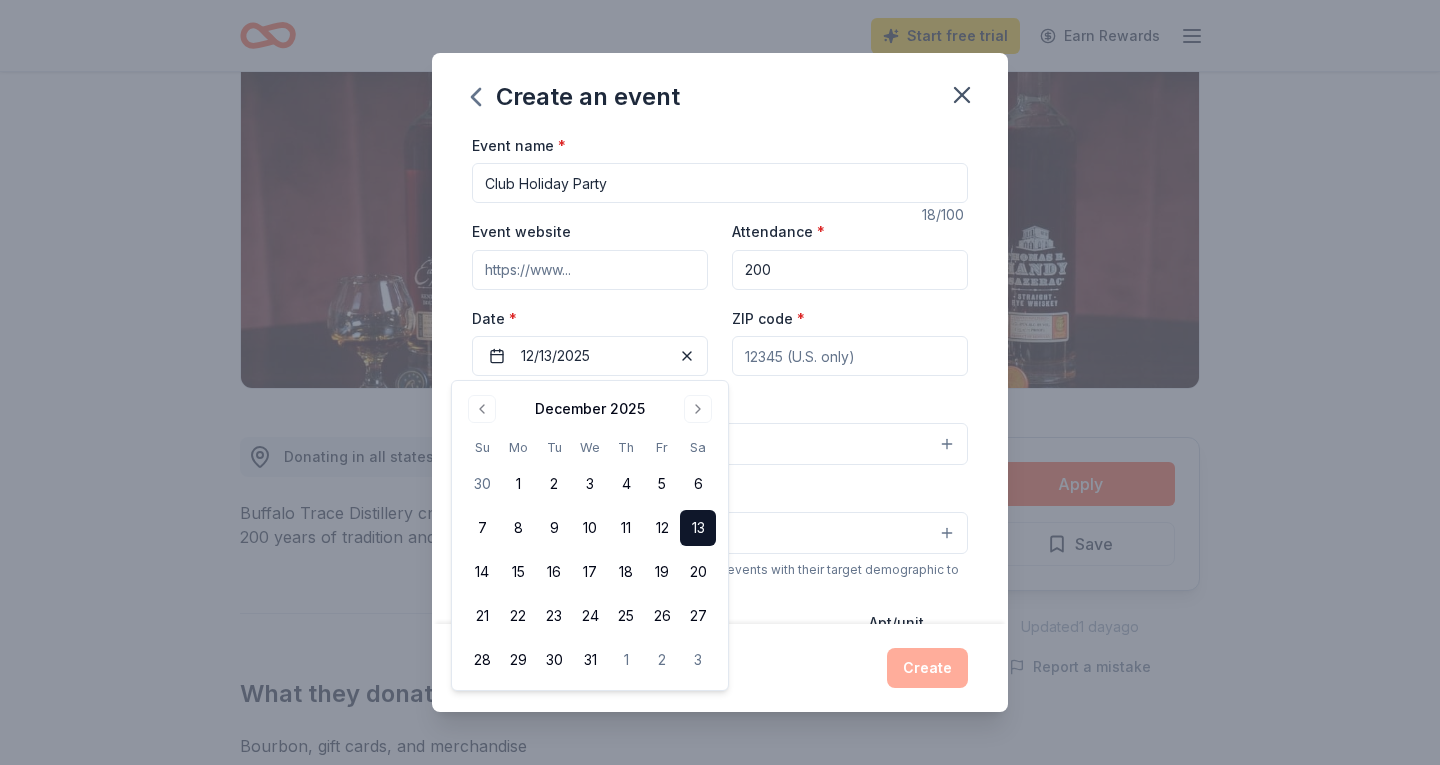 click on "ZIP code *" at bounding box center (850, 356) 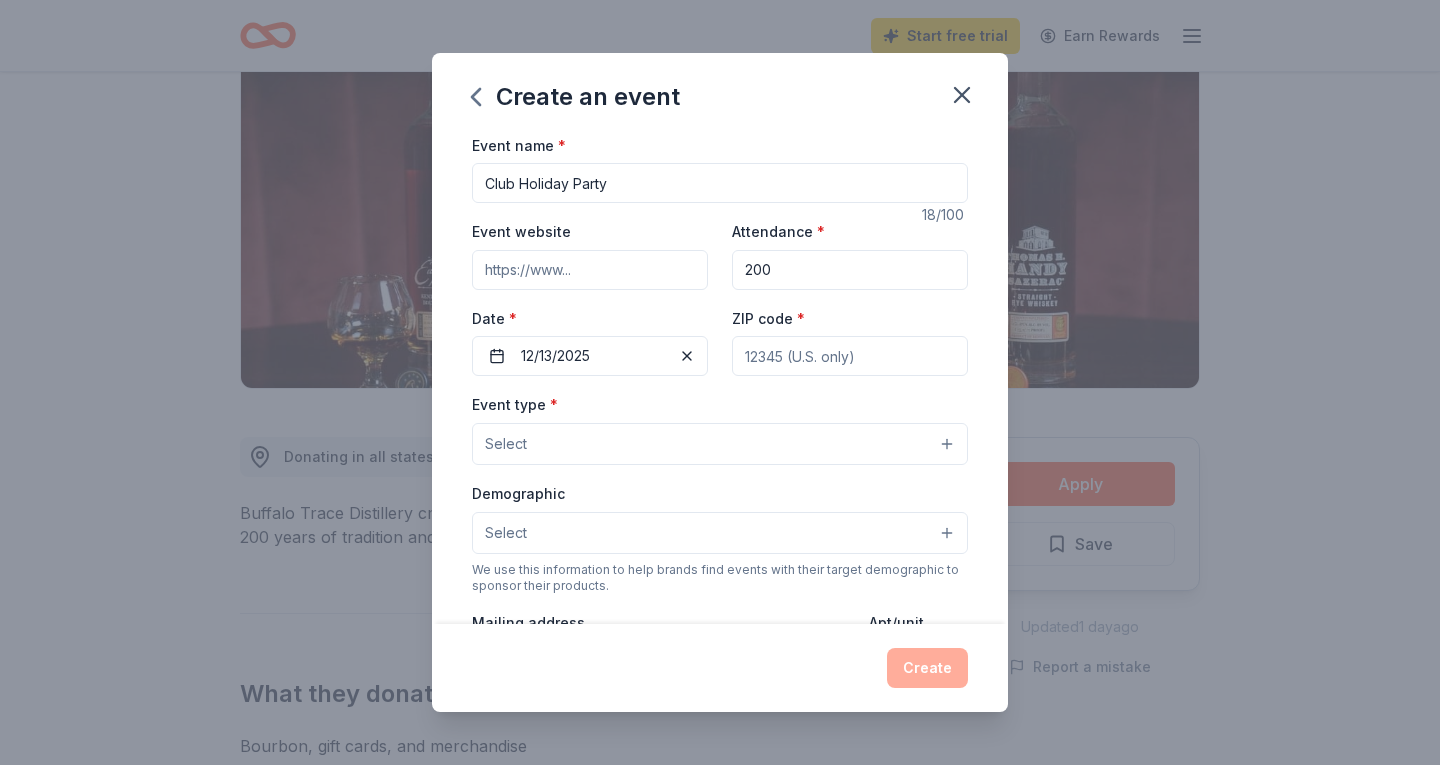 type on "[POSTAL_CODE]" 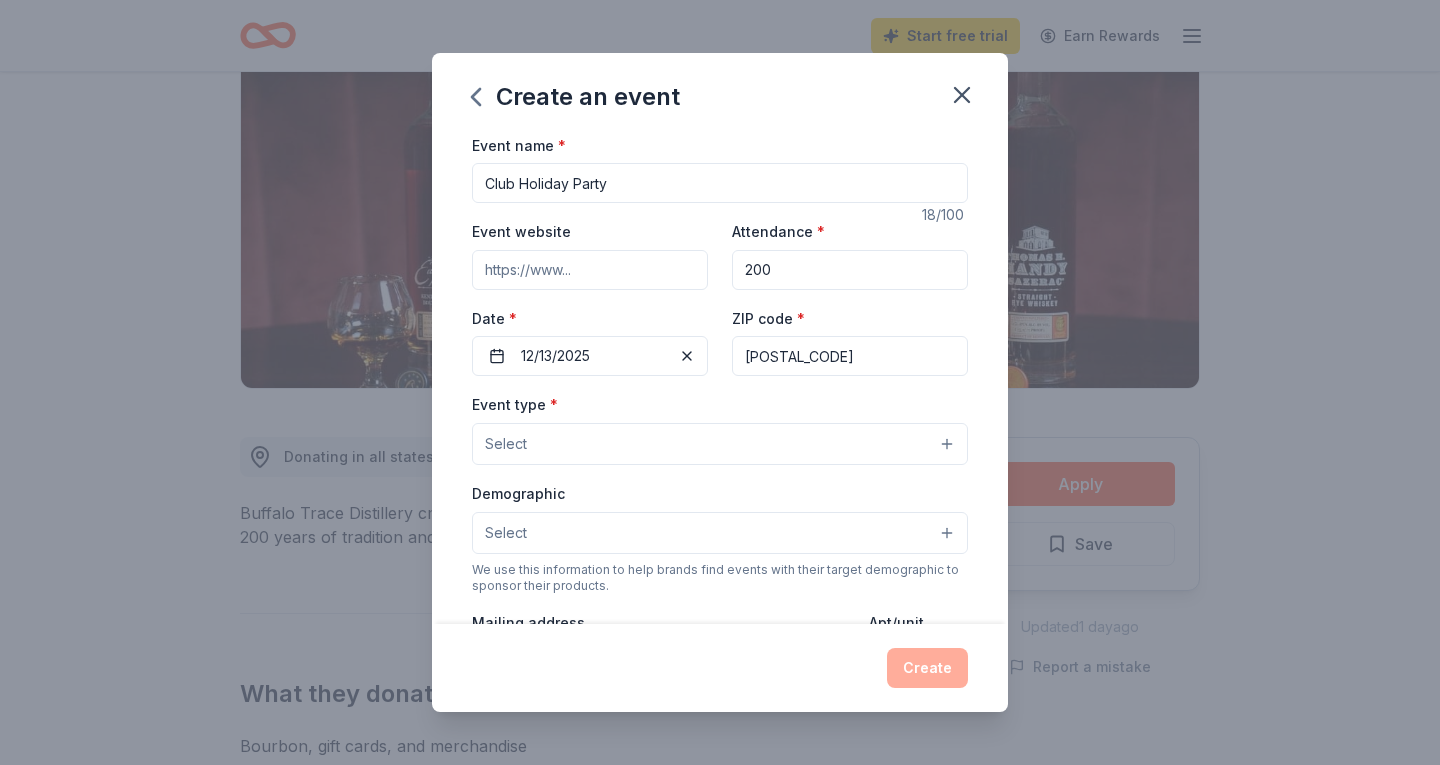 type on "4901 W Breeze Cir" 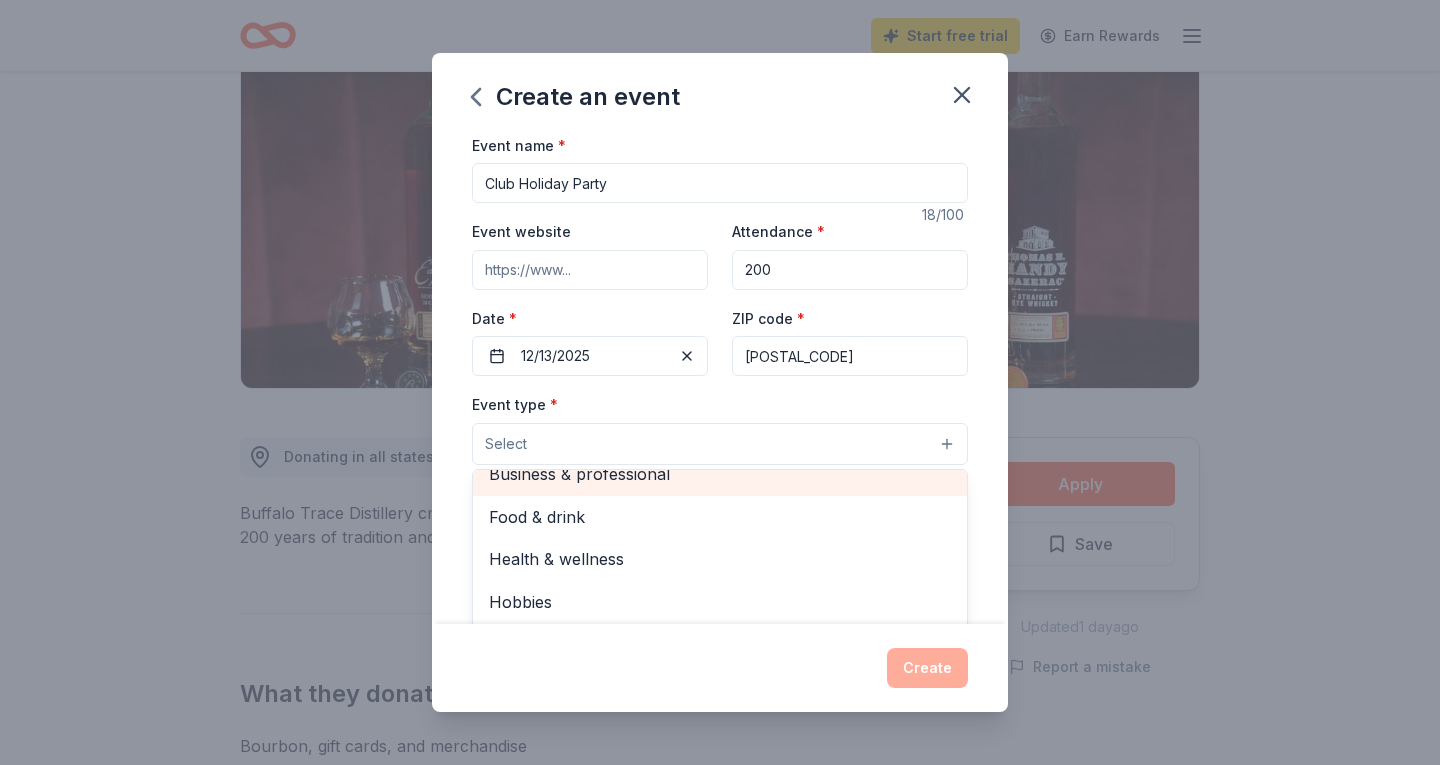 scroll, scrollTop: 67, scrollLeft: 0, axis: vertical 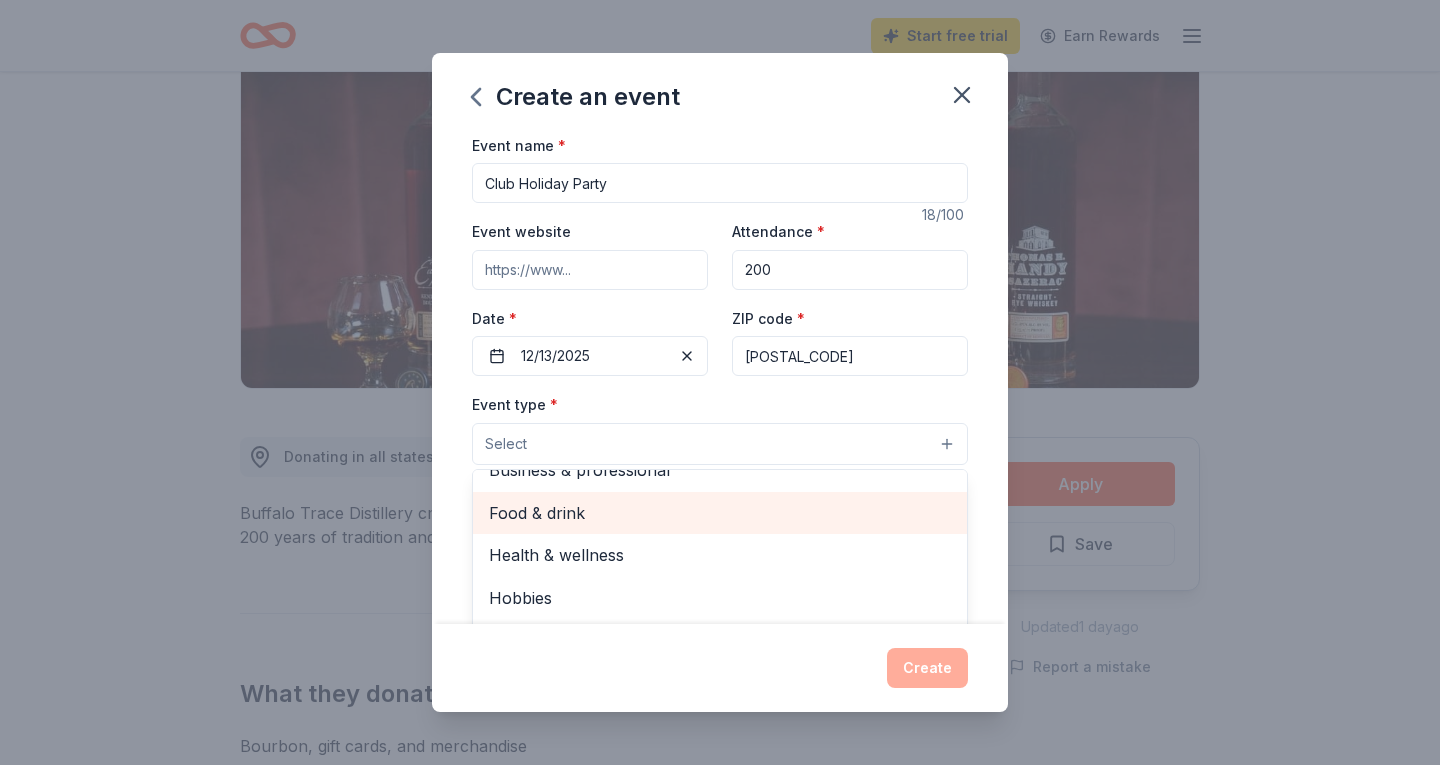 click on "Food & drink" at bounding box center (720, 513) 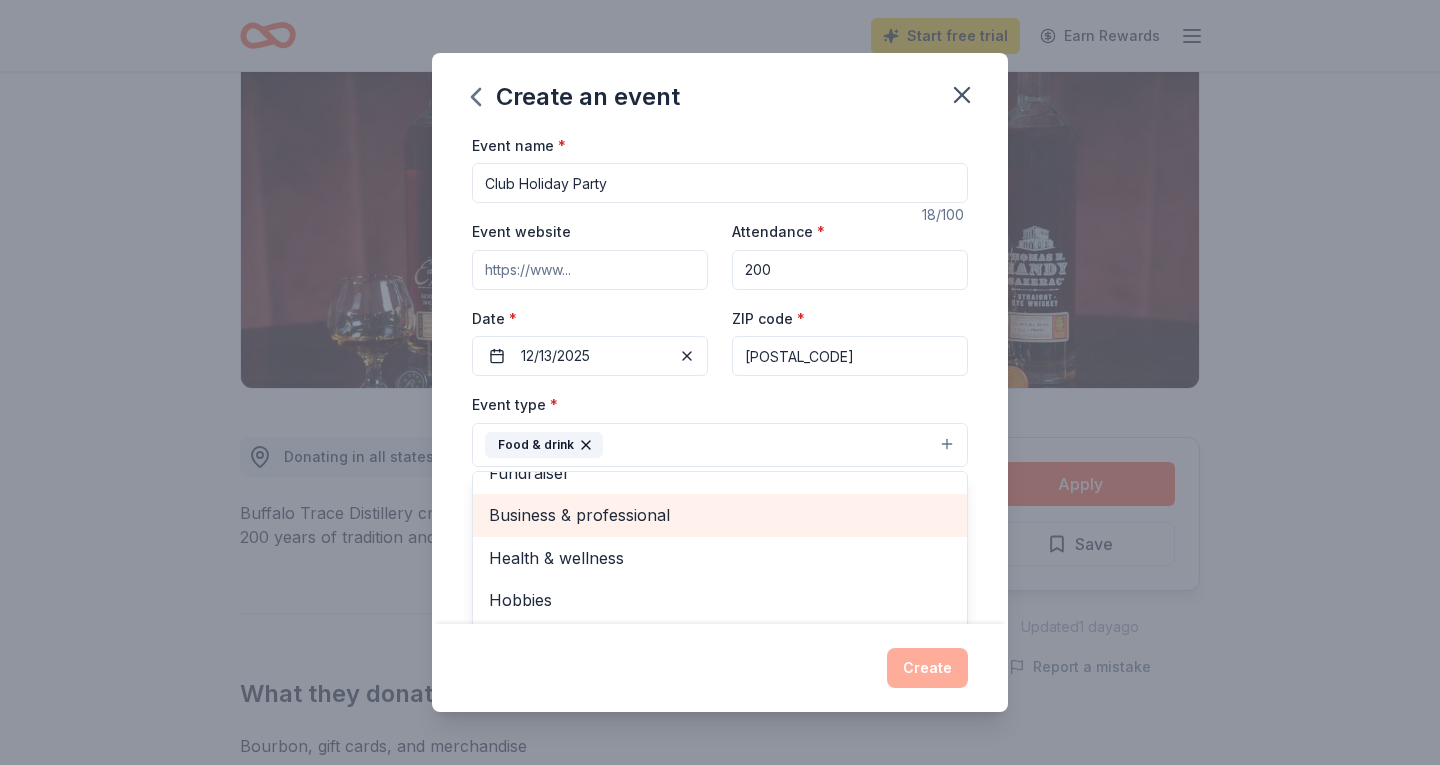 scroll, scrollTop: 24, scrollLeft: 0, axis: vertical 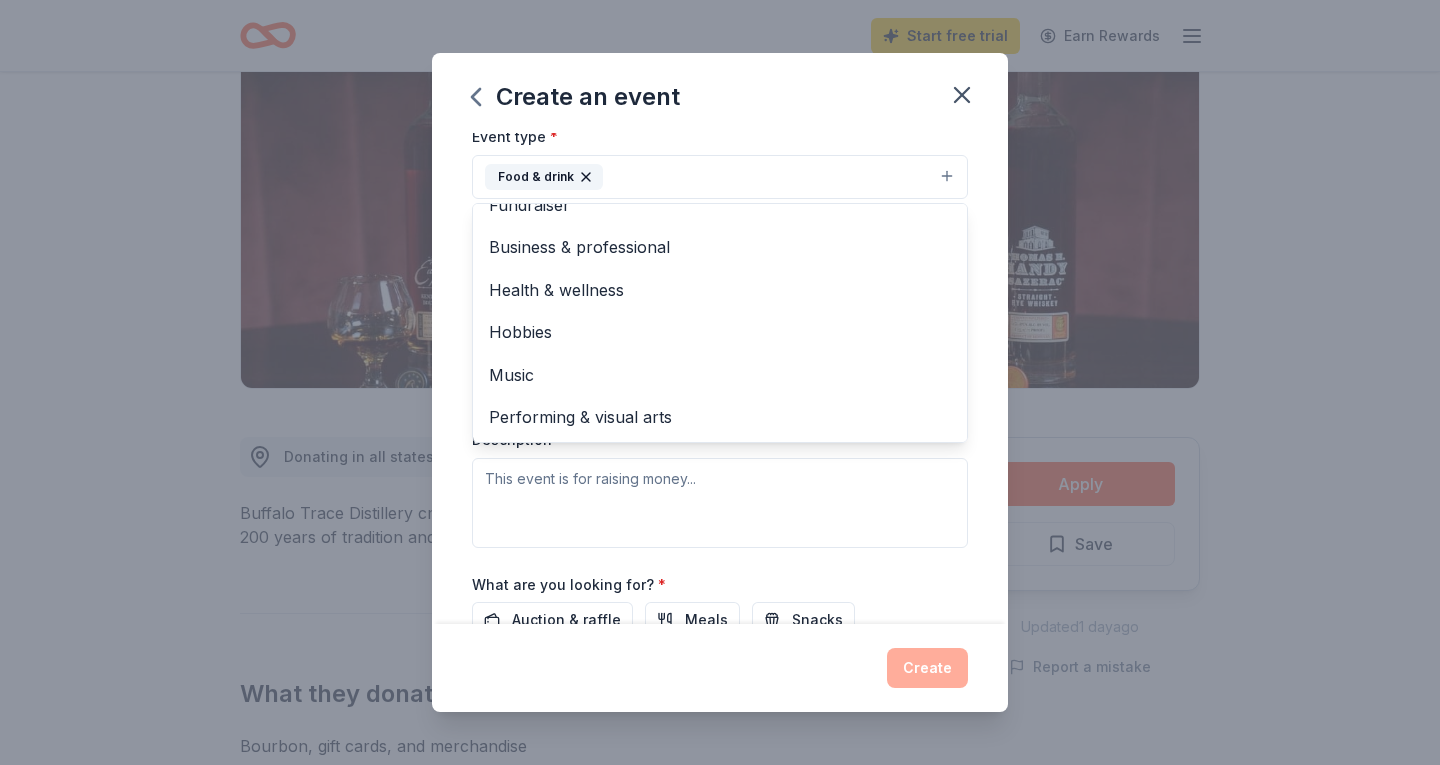 click on "Event type * Food & drink Fundraiser Business & professional Health & wellness Hobbies Music Performing & visual arts Demographic Select We use this information to help brands find events with their target demographic to sponsor their products. Mailing address 4901 W Breeze Cir Apt/unit Description" at bounding box center (720, 335) 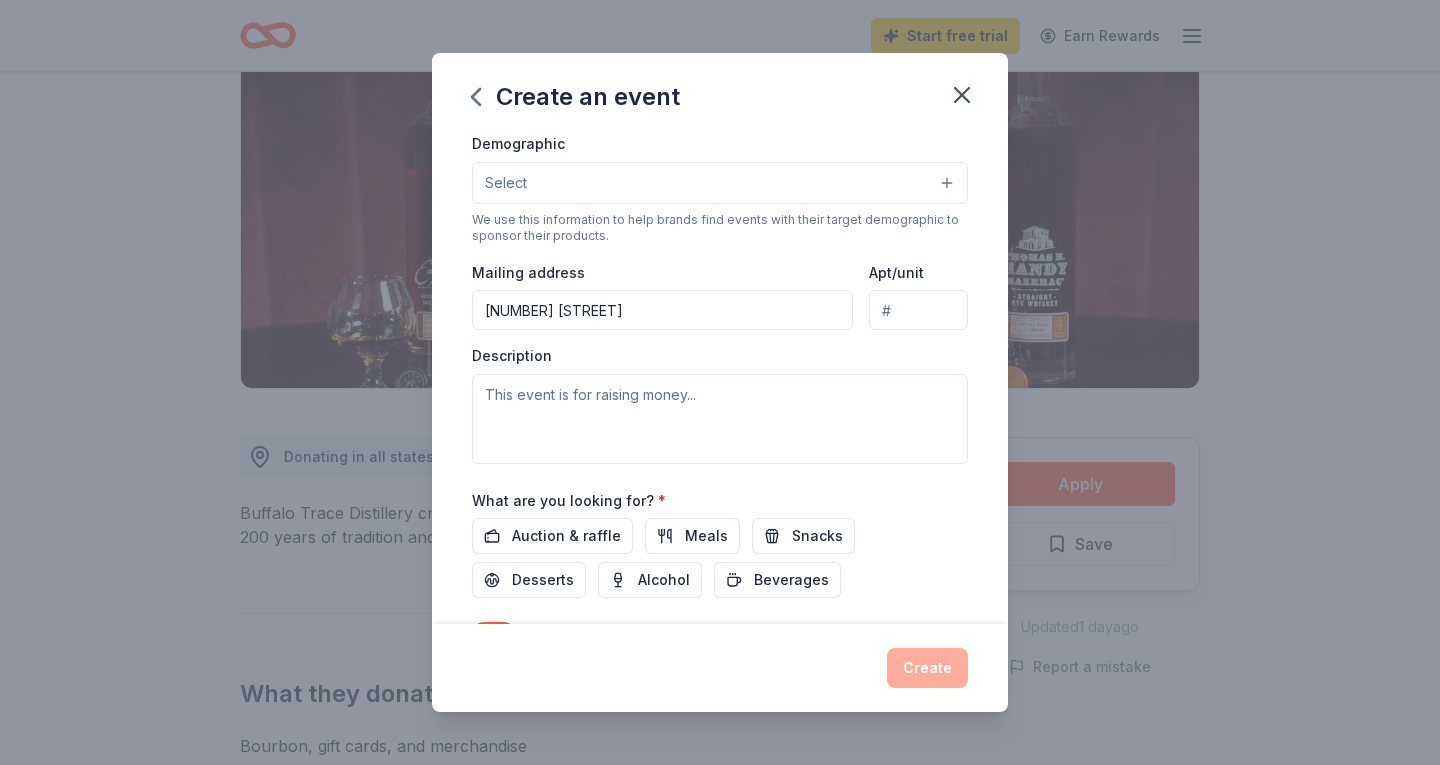 scroll, scrollTop: 466, scrollLeft: 0, axis: vertical 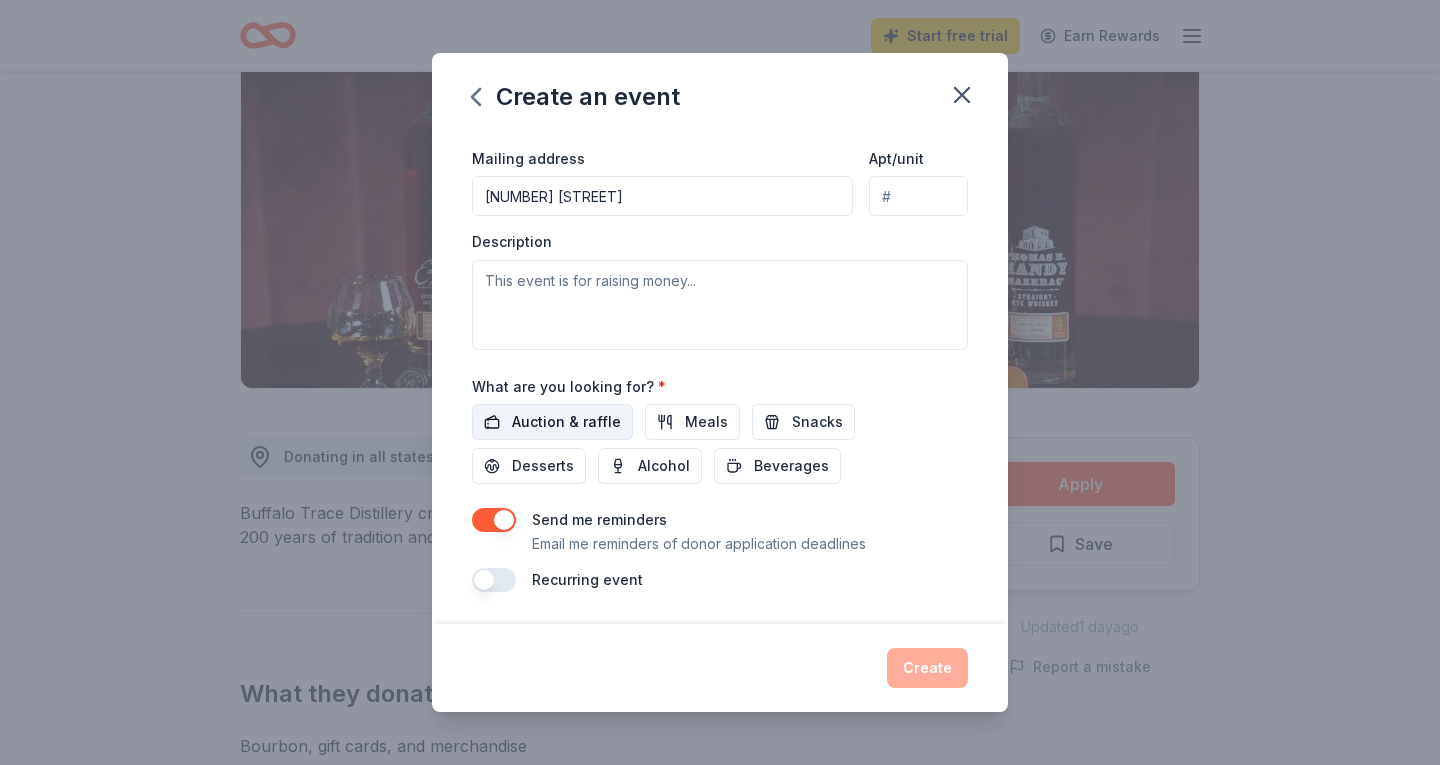 click on "Auction & raffle" at bounding box center [566, 422] 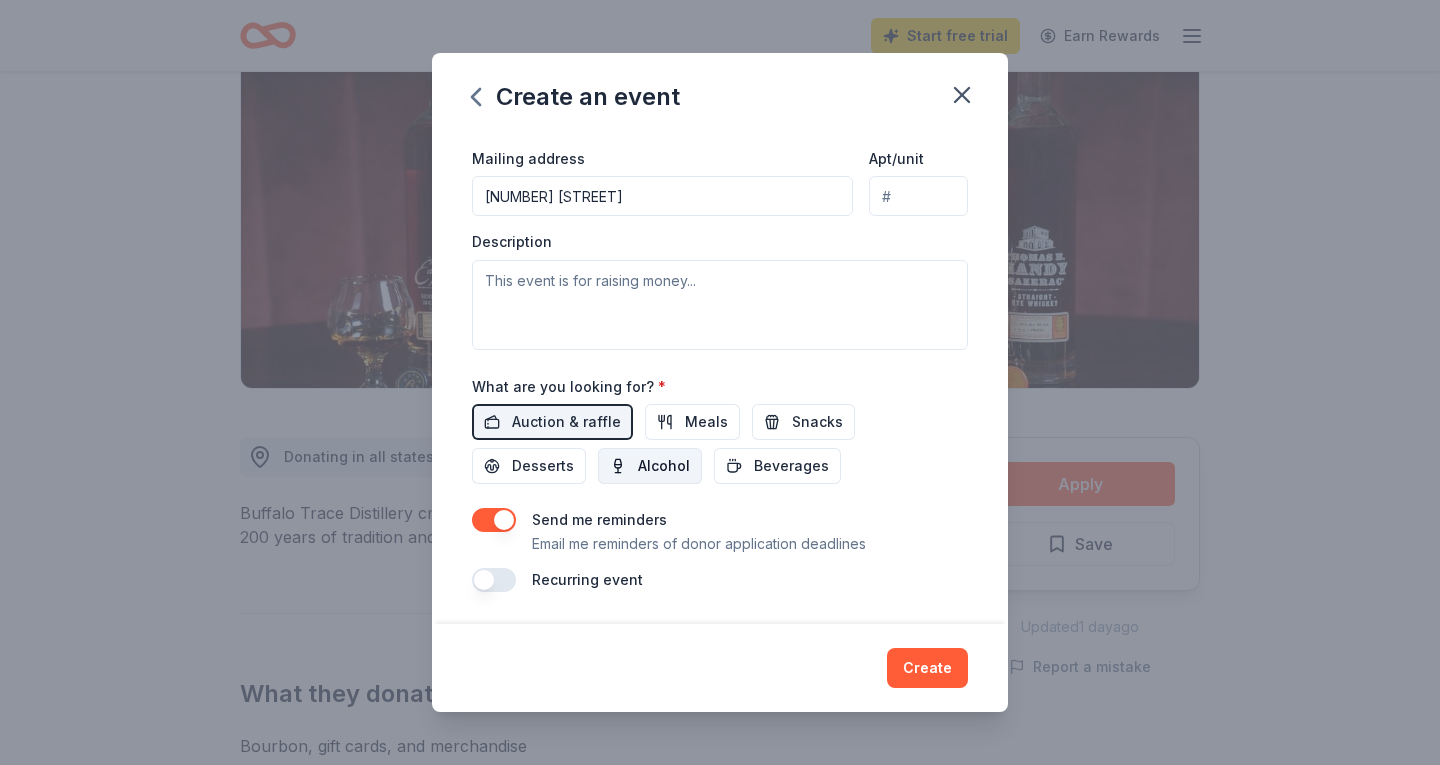 click on "Alcohol" at bounding box center [664, 466] 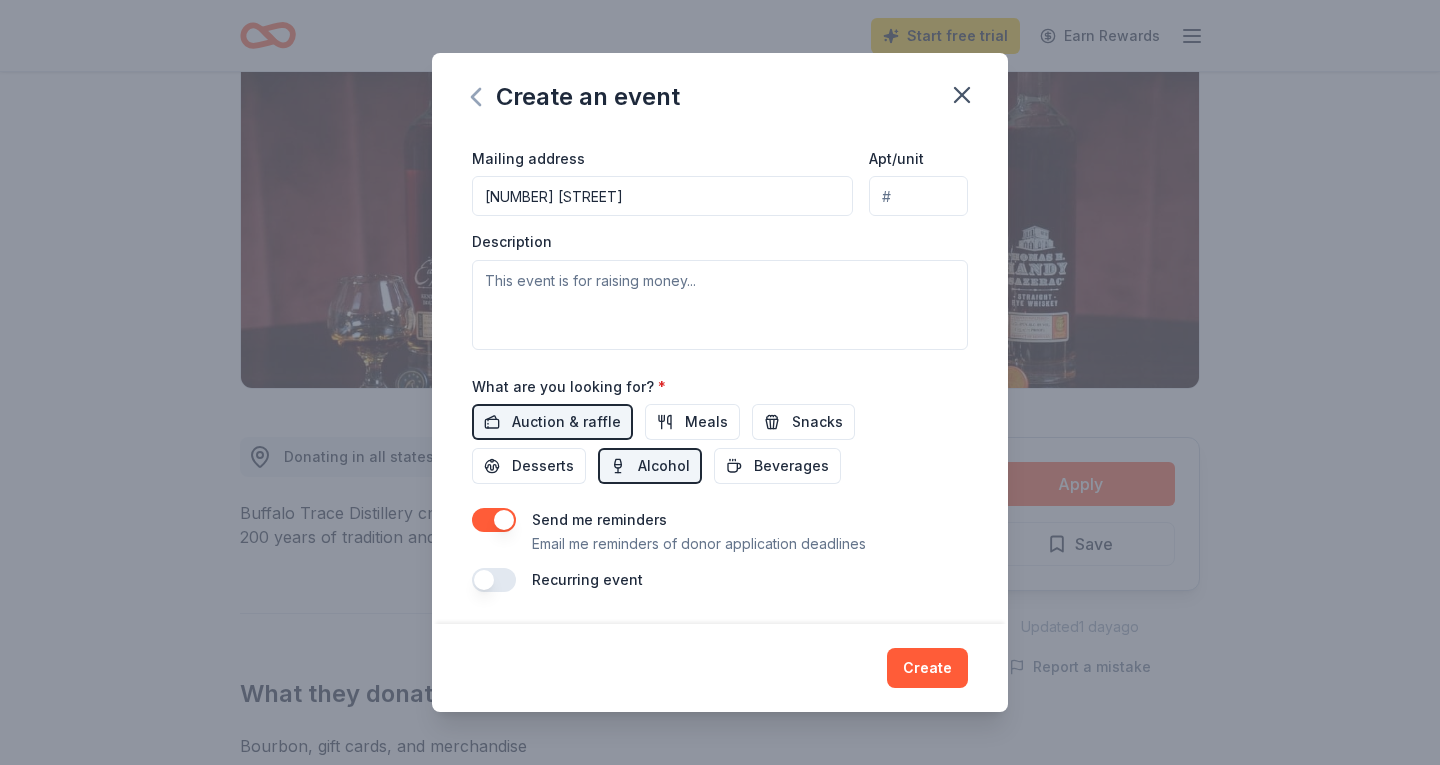 click 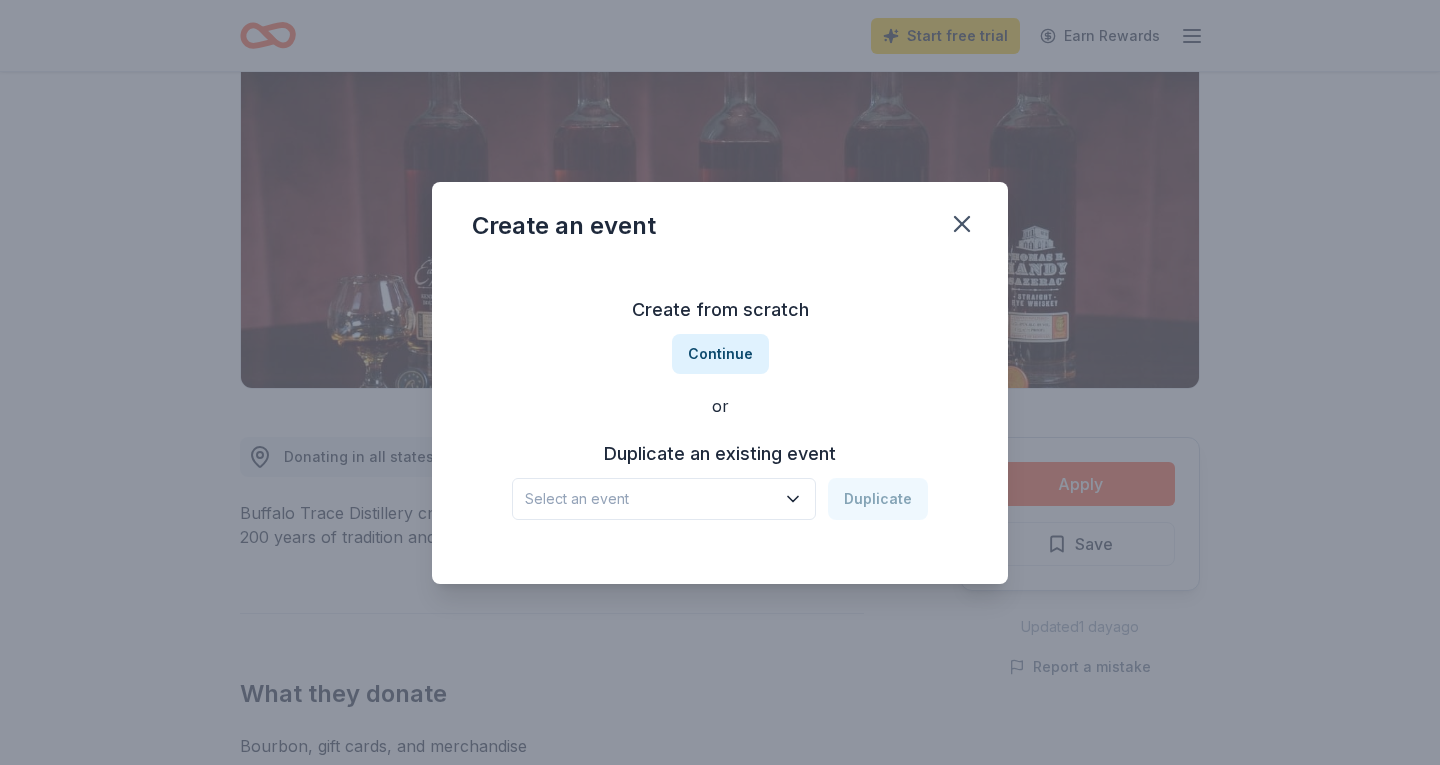 click 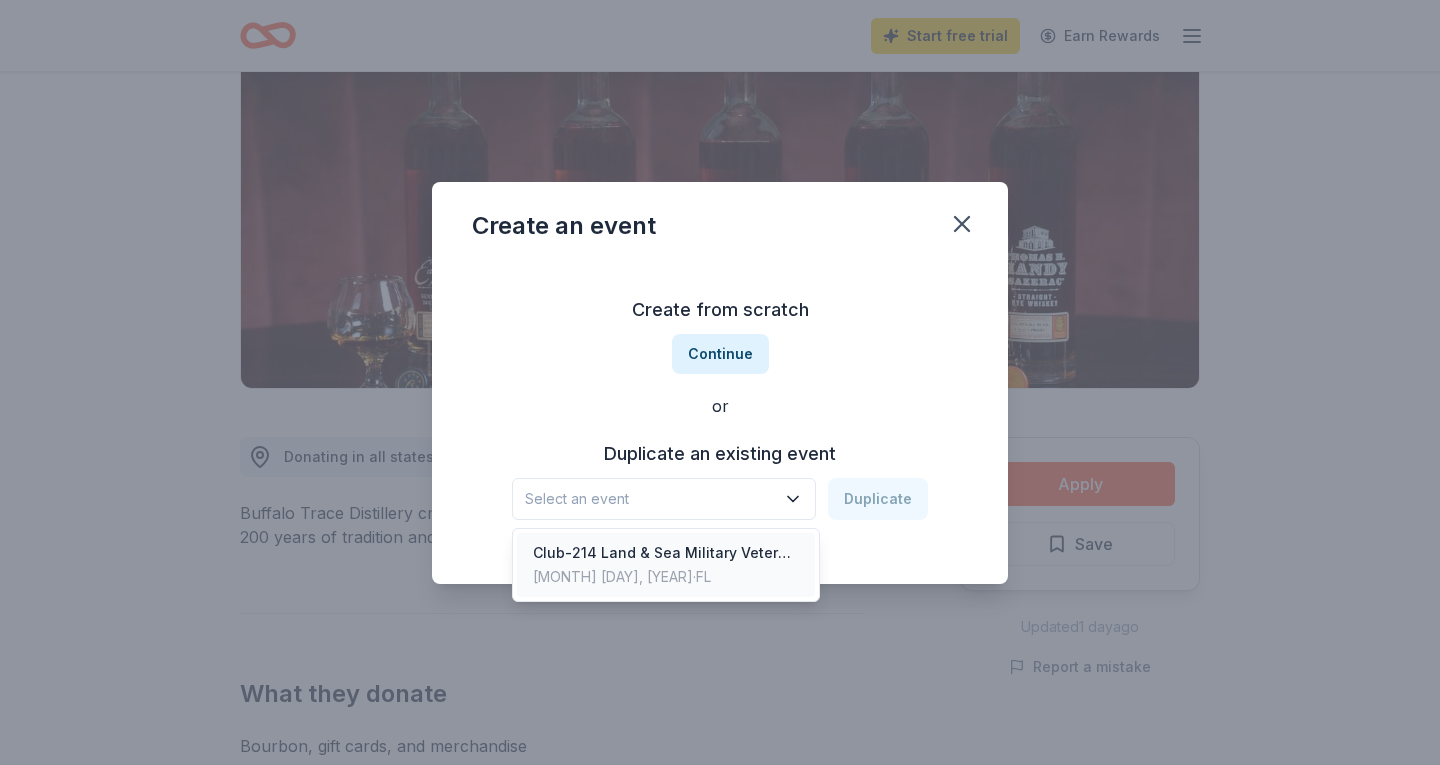 click on "Club-214 Land & Sea Military Veteran Charity Golf Tournament" at bounding box center [666, 553] 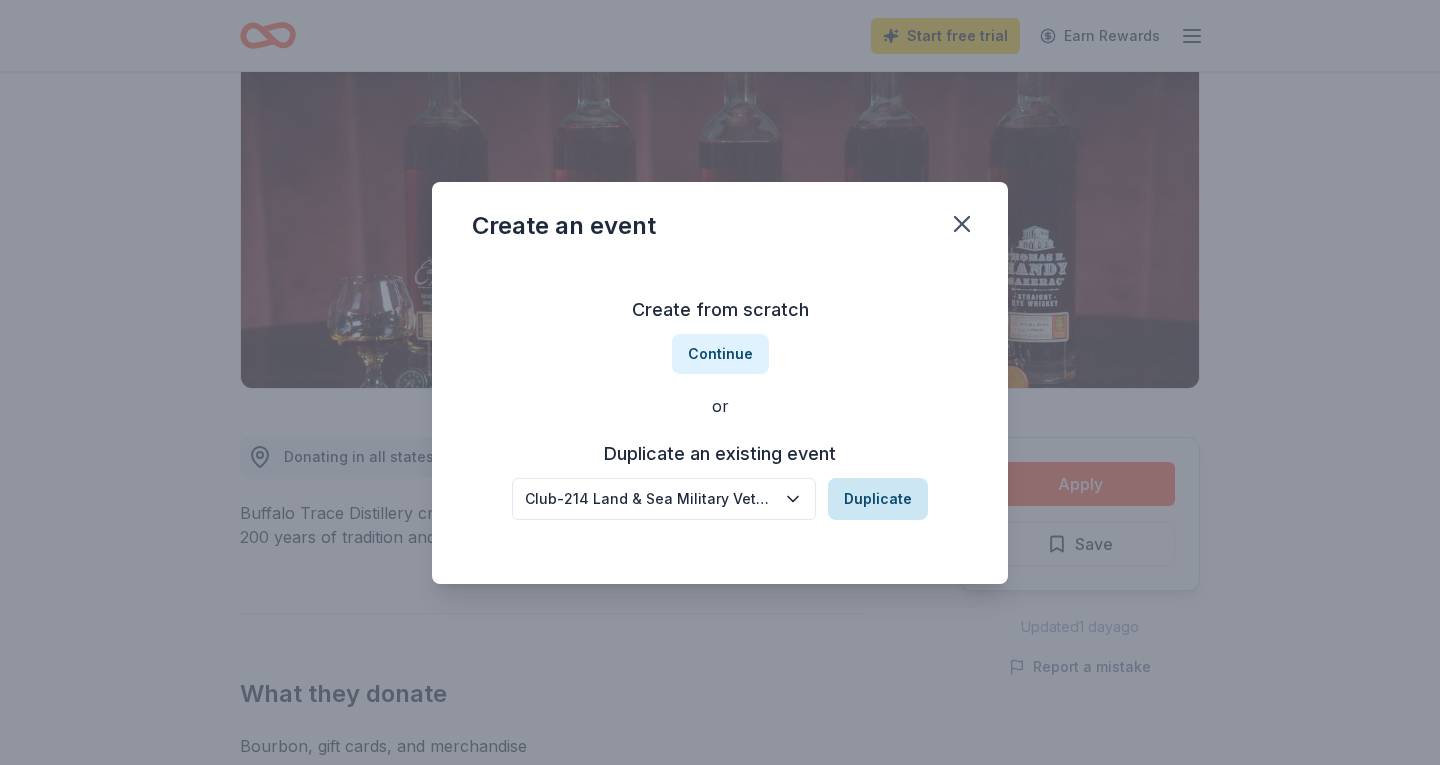 click on "Duplicate" at bounding box center (878, 499) 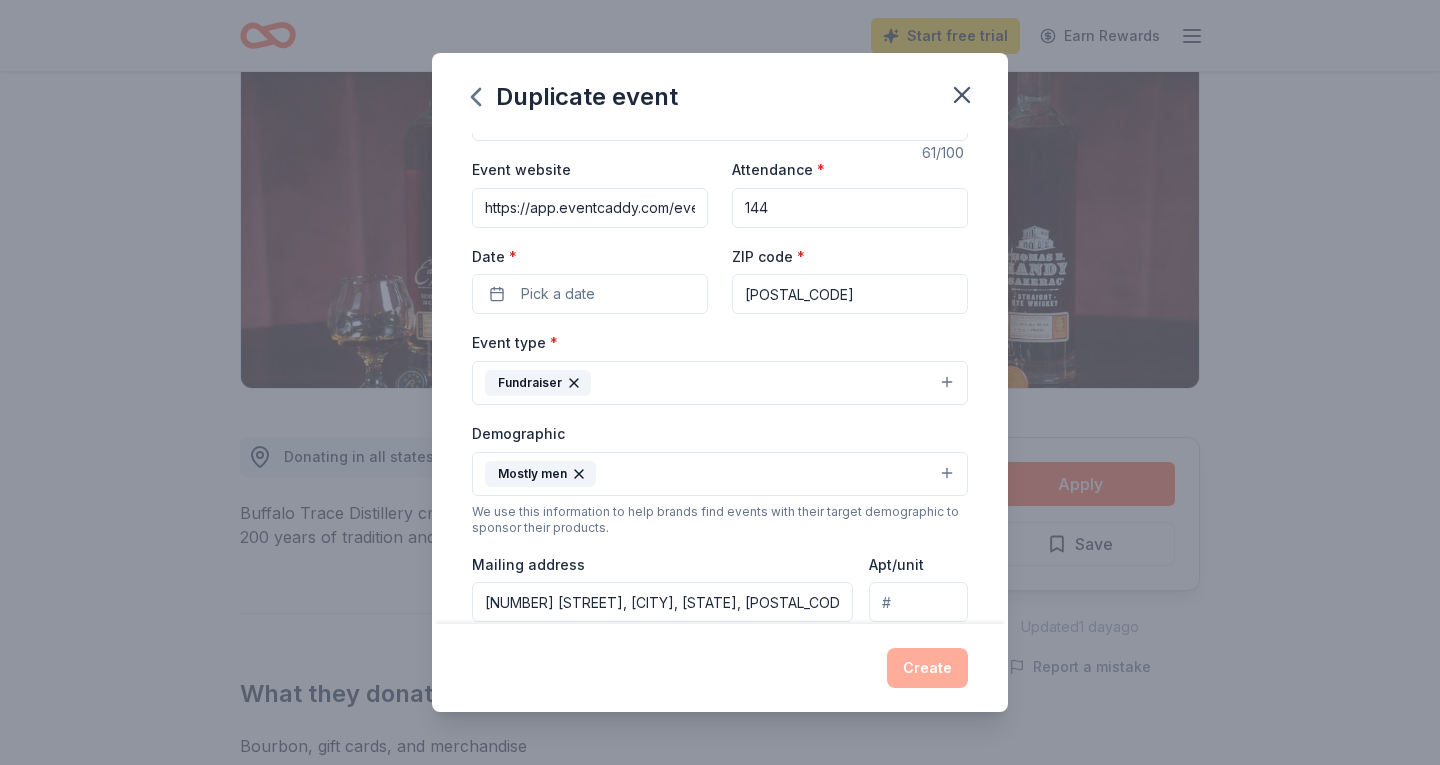 scroll, scrollTop: 64, scrollLeft: 0, axis: vertical 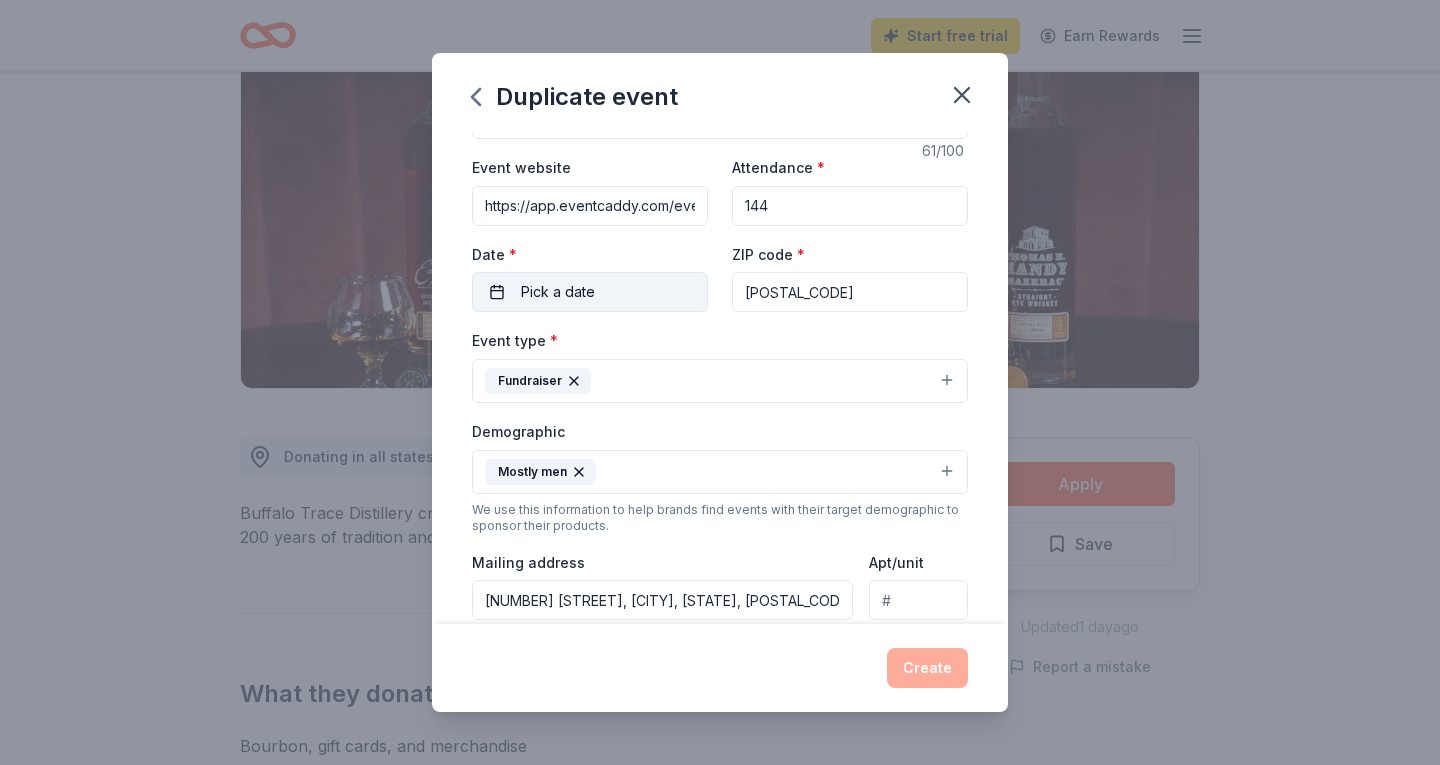 click on "Pick a date" at bounding box center (590, 292) 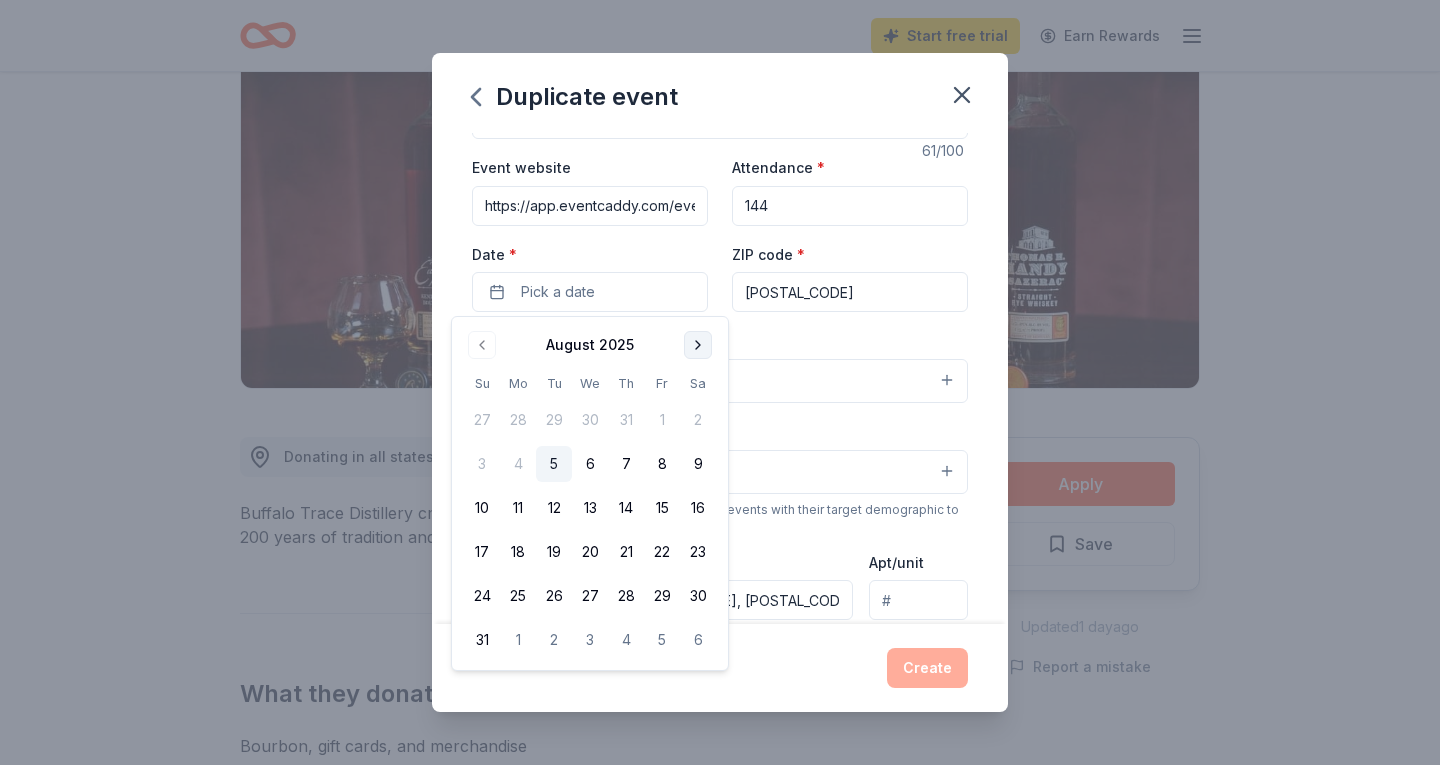 click at bounding box center [698, 345] 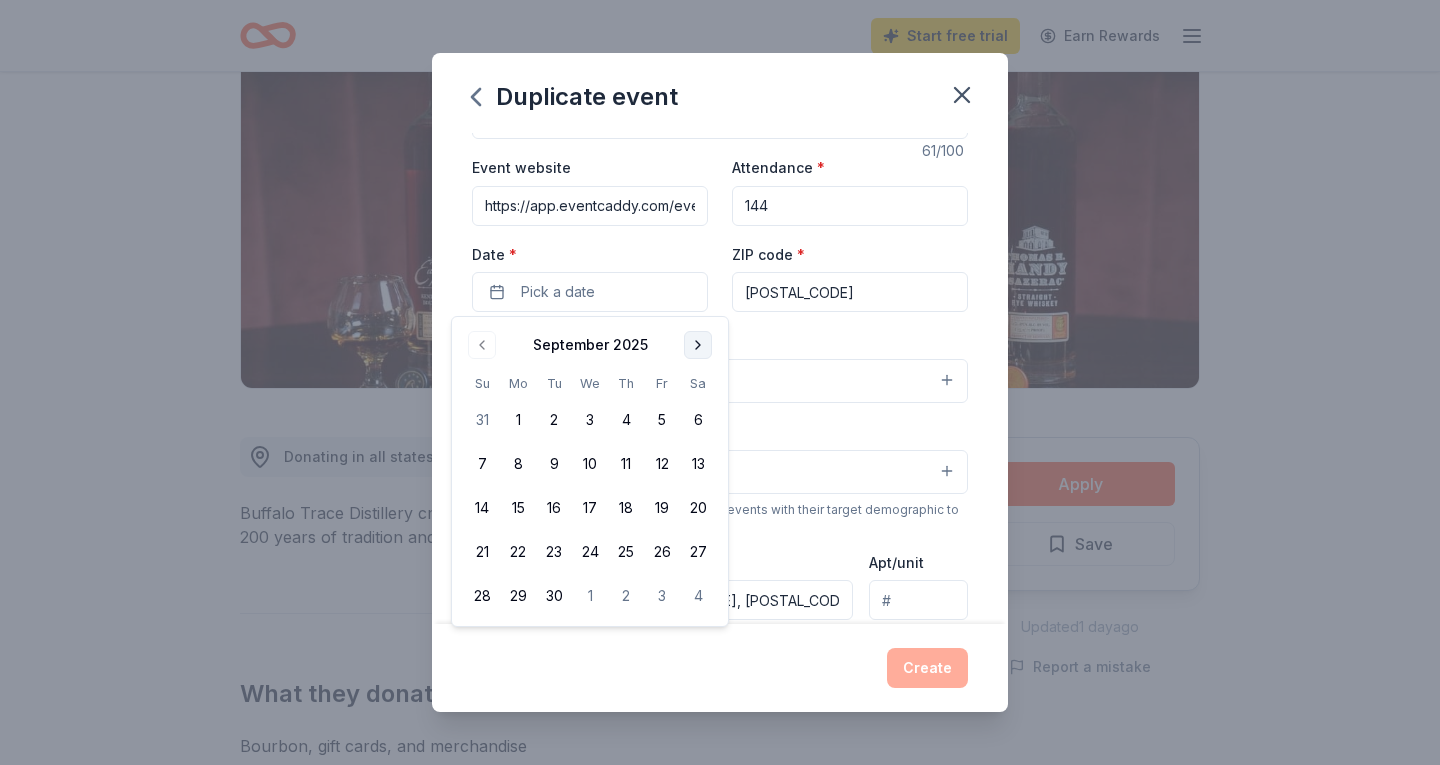 click at bounding box center [698, 345] 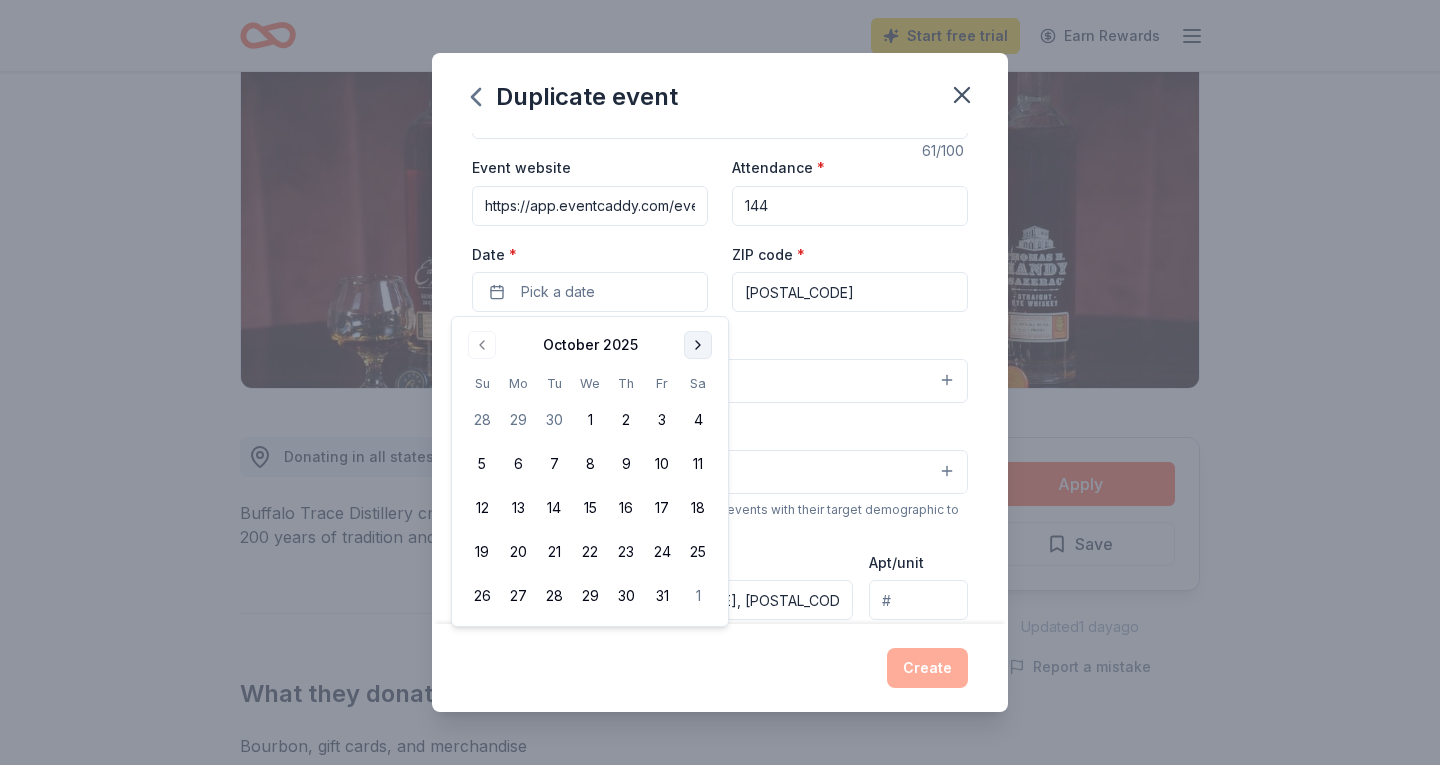 click at bounding box center [698, 345] 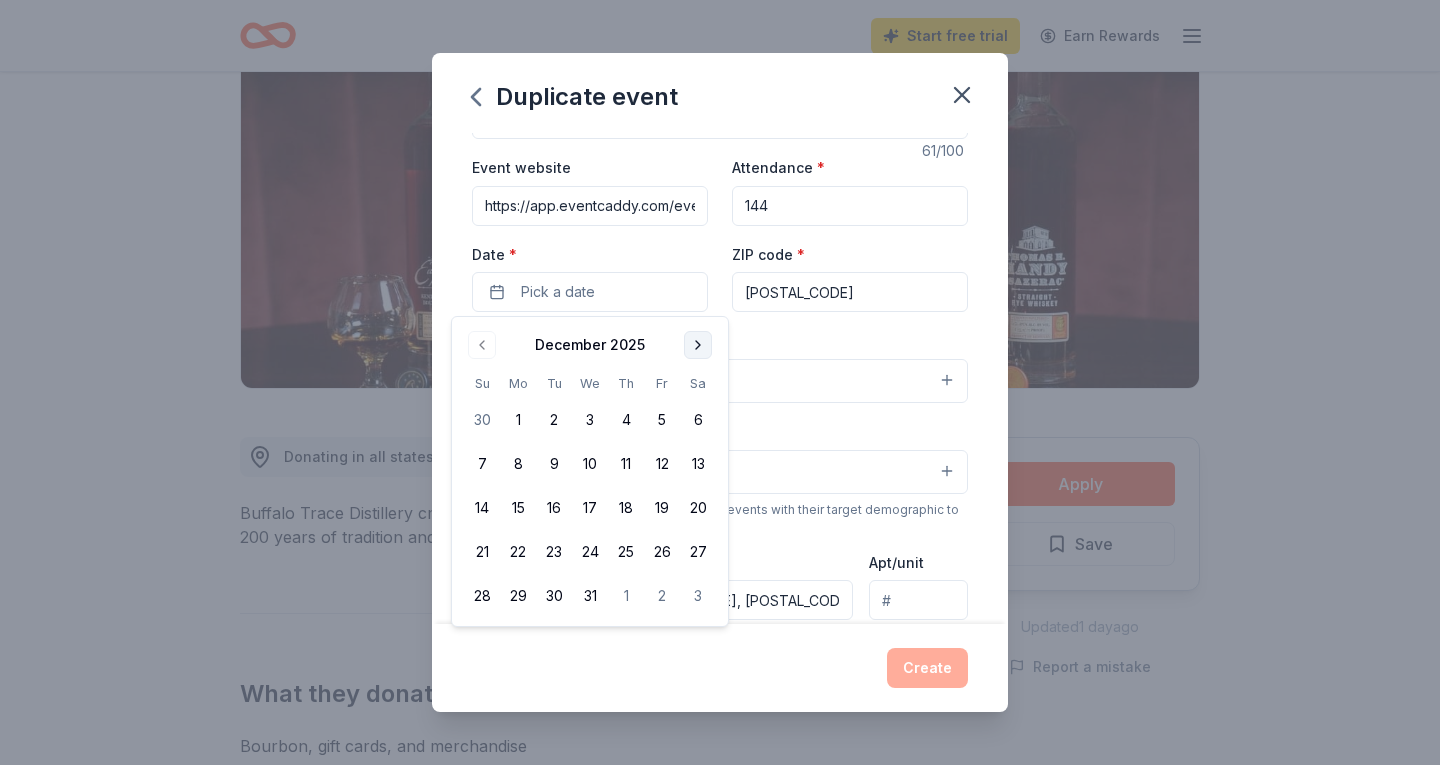 click at bounding box center [698, 345] 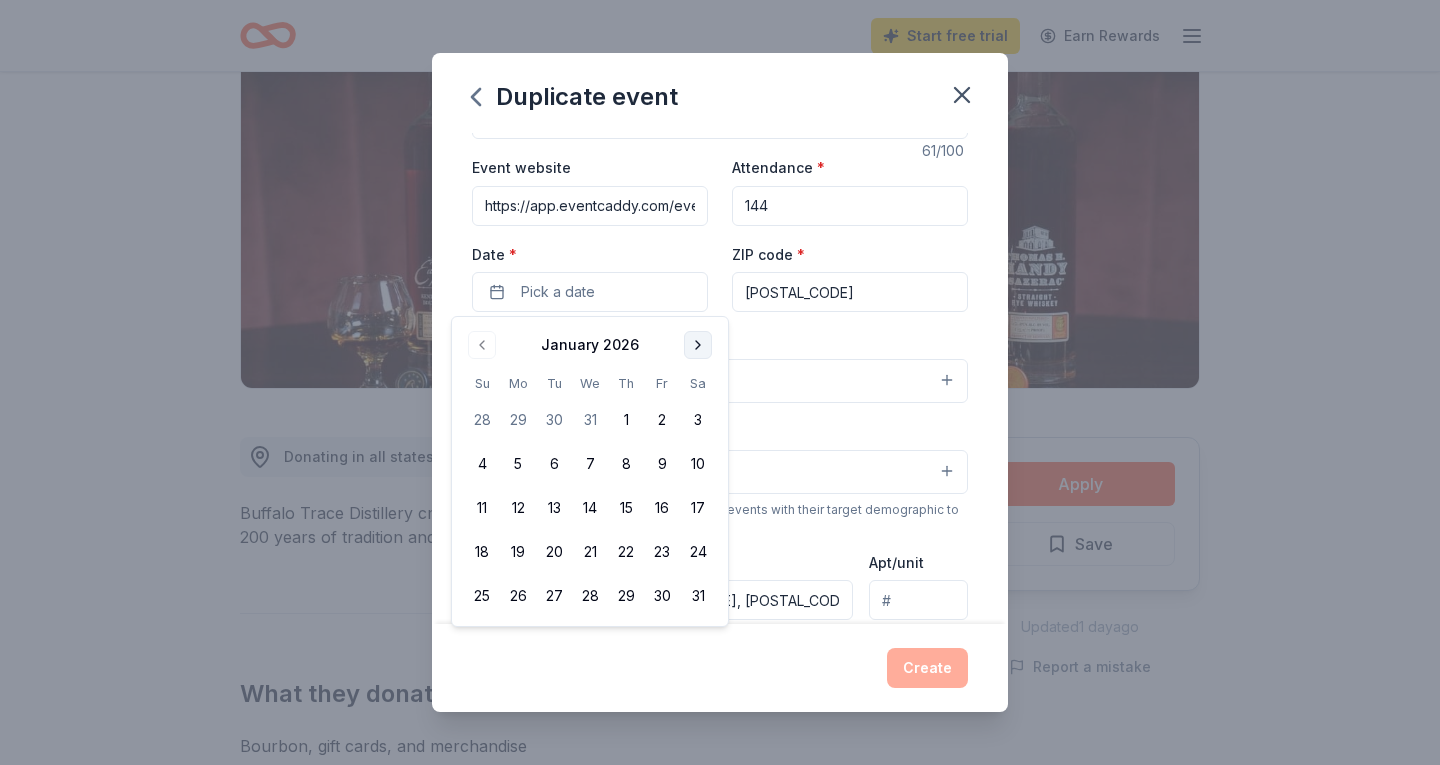 click at bounding box center (698, 345) 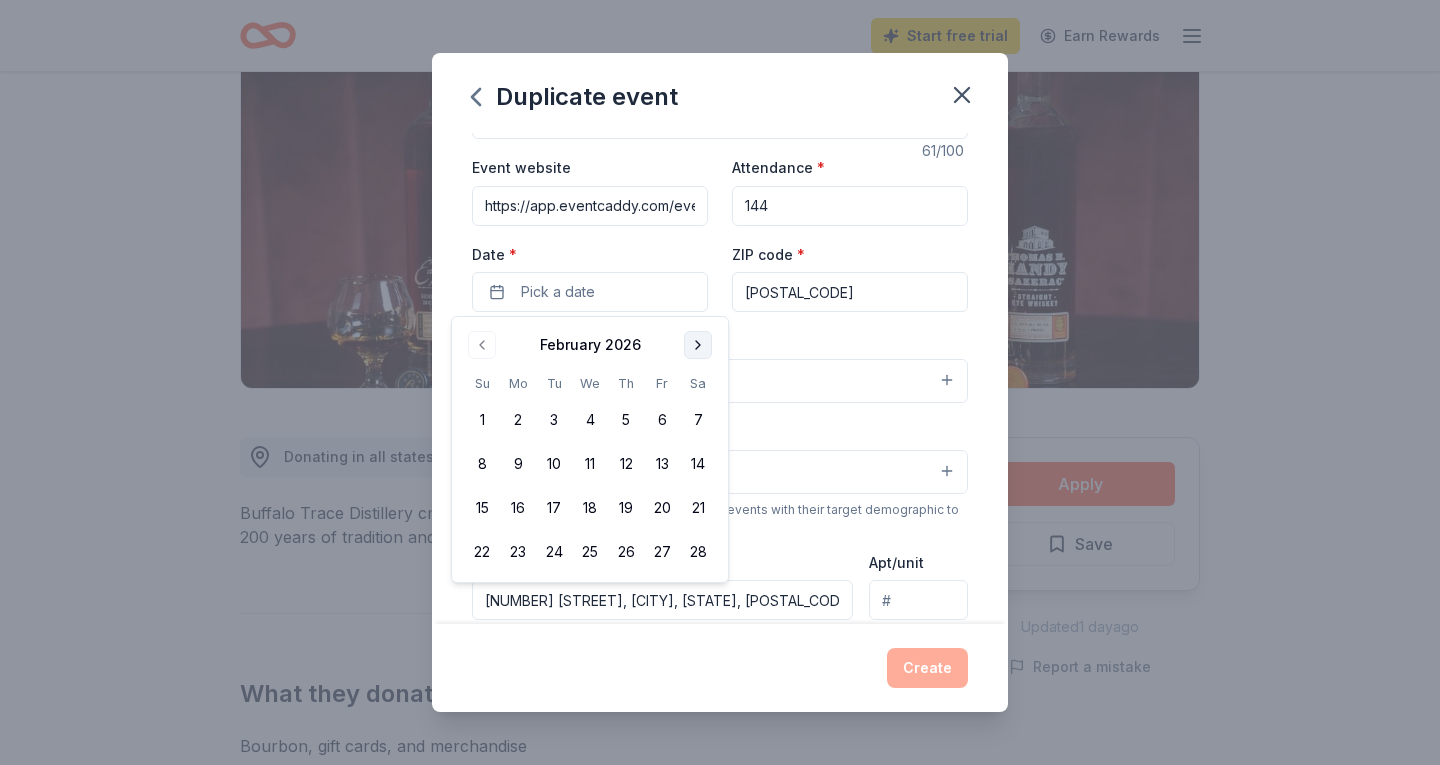 click at bounding box center (698, 345) 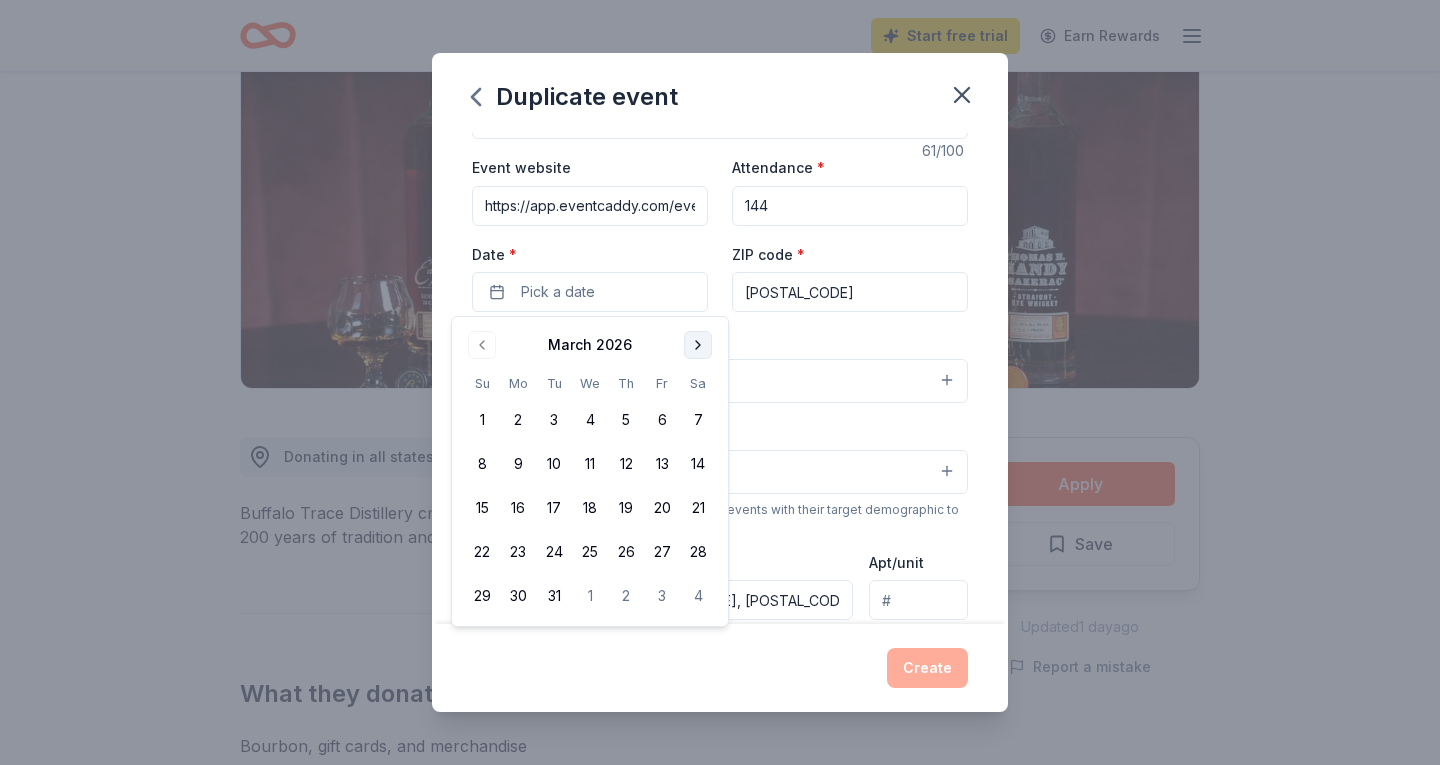click at bounding box center [698, 345] 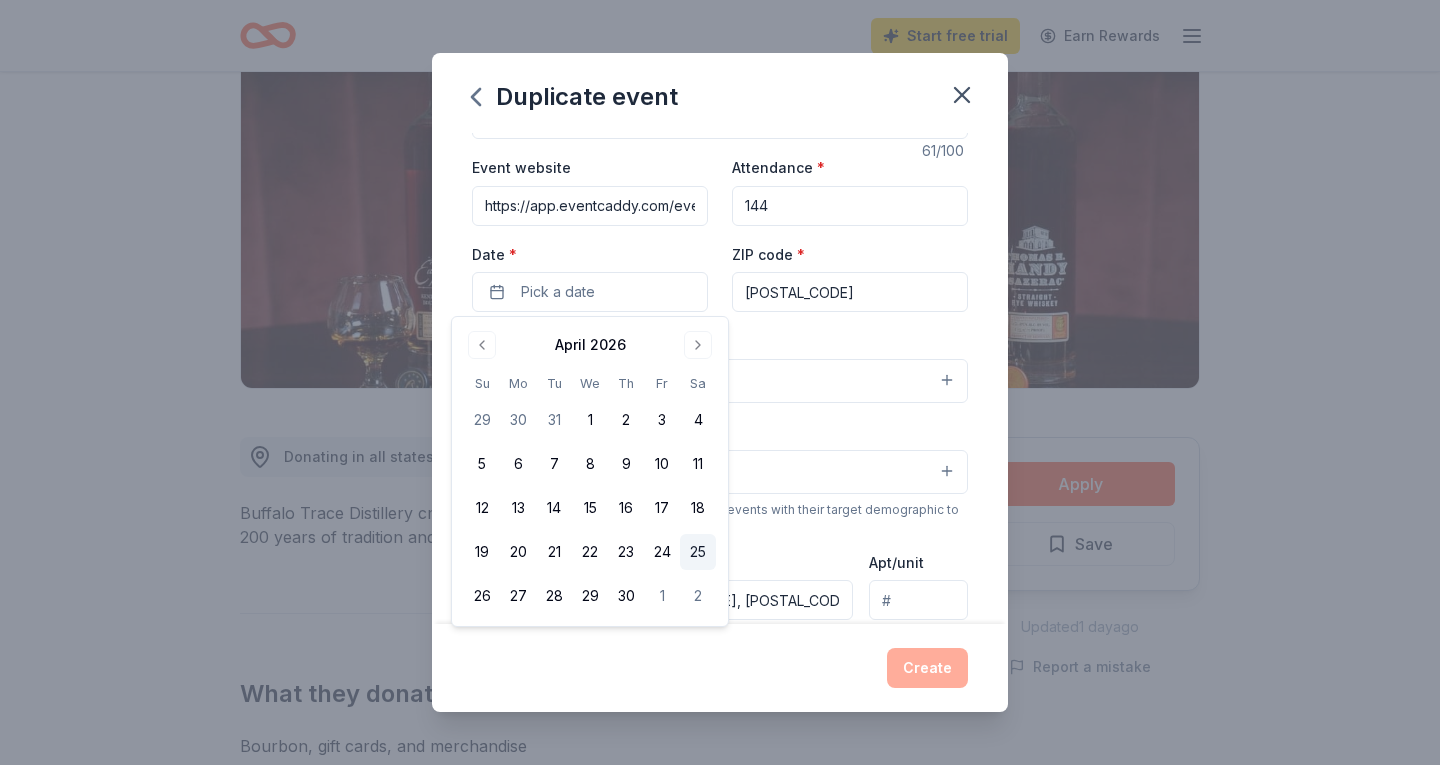 click on "25" at bounding box center [698, 552] 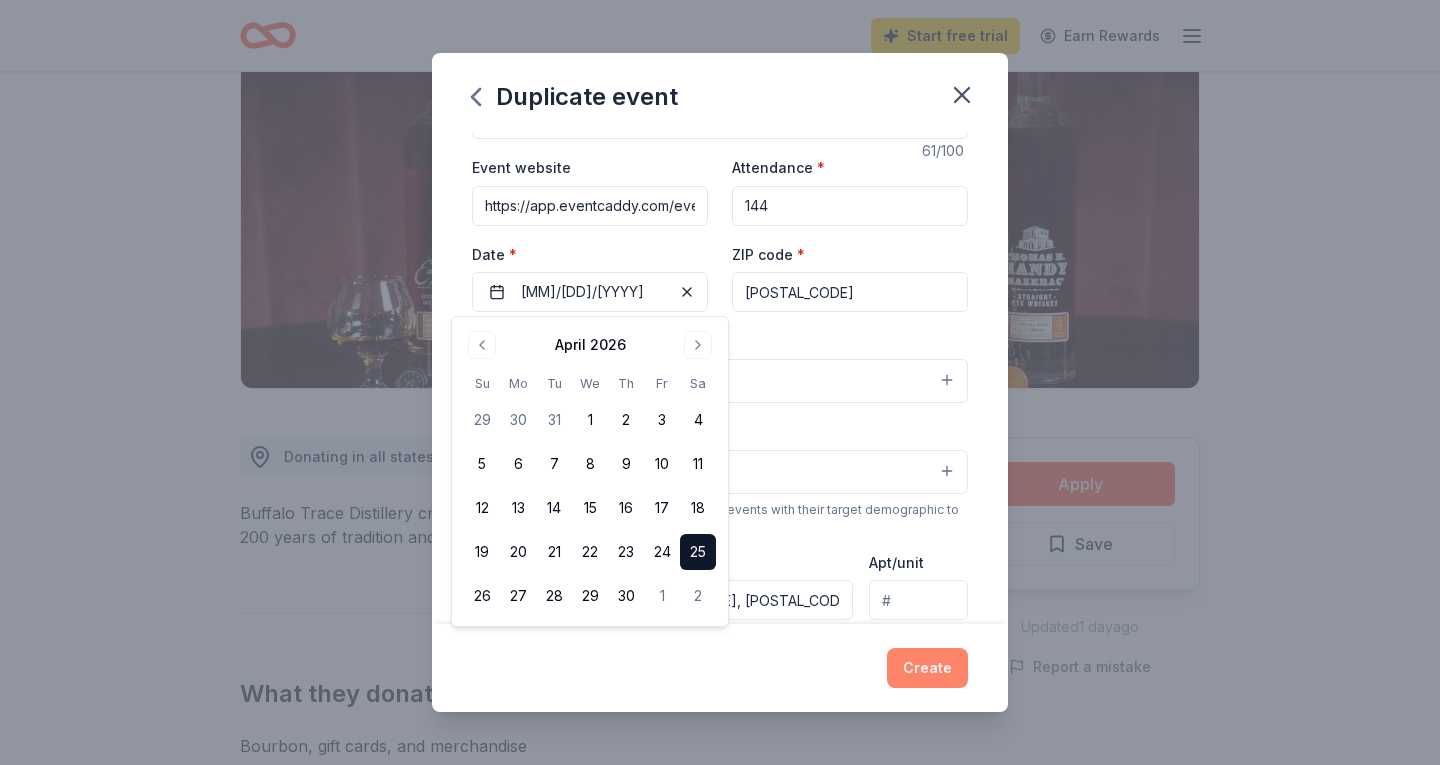 click on "Create" at bounding box center [927, 668] 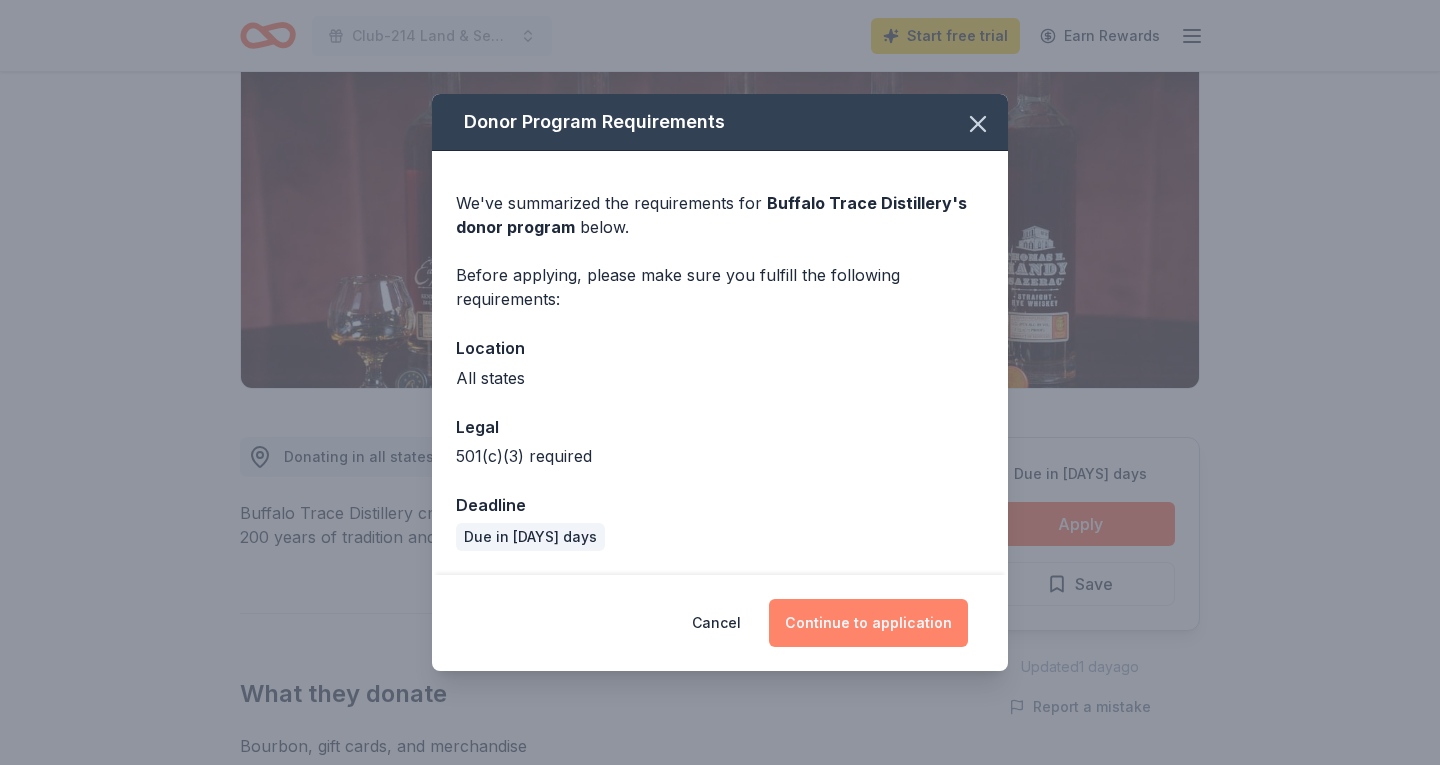 click on "Continue to application" at bounding box center (868, 623) 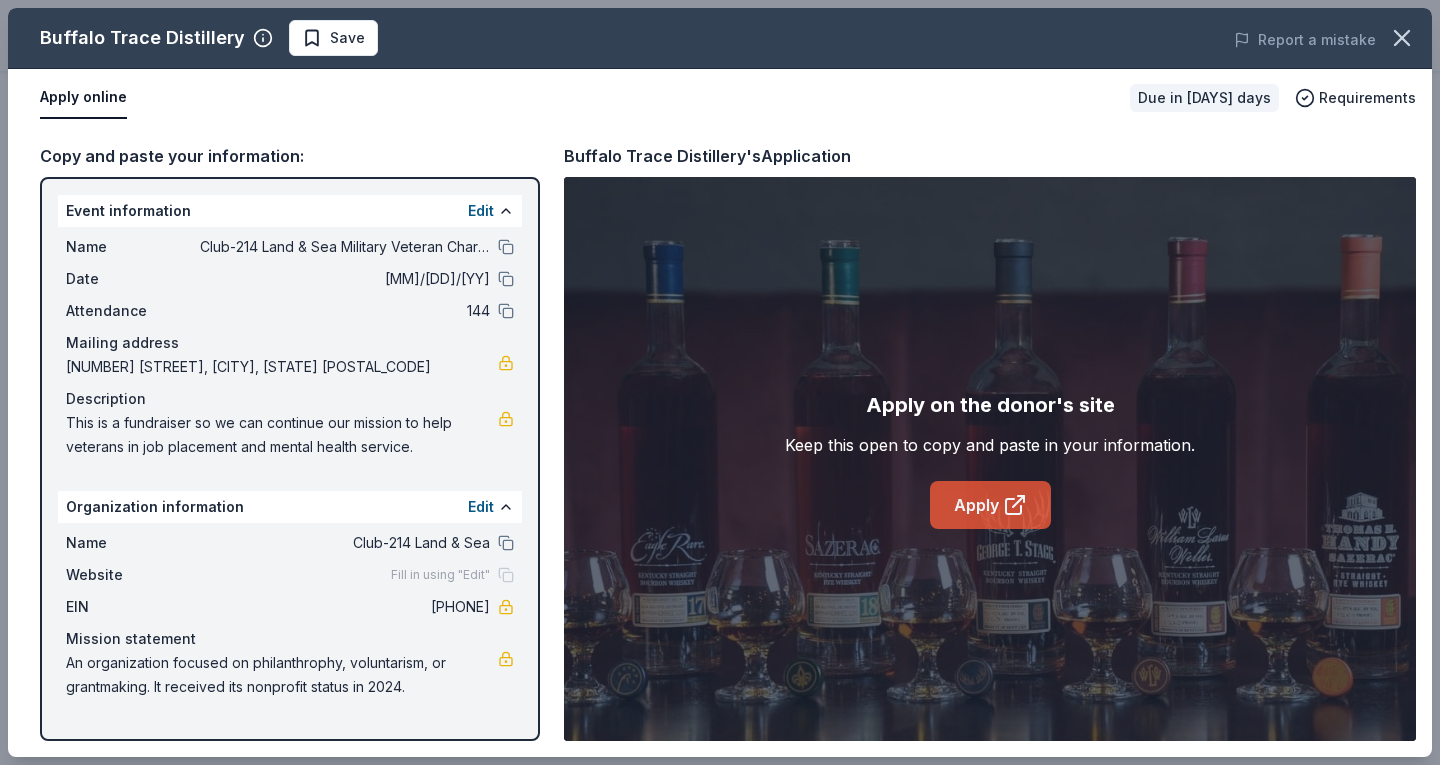click on "Apply" at bounding box center [990, 505] 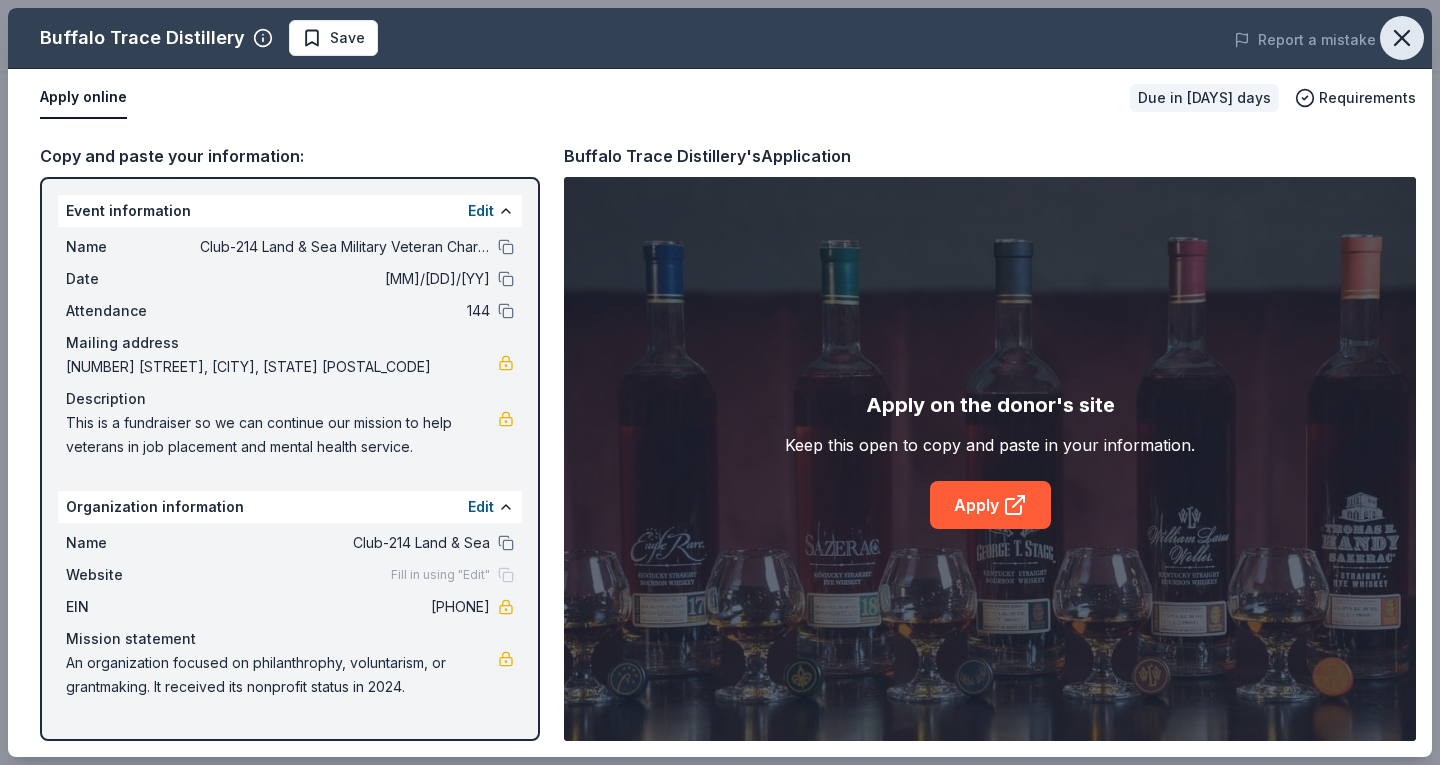 click 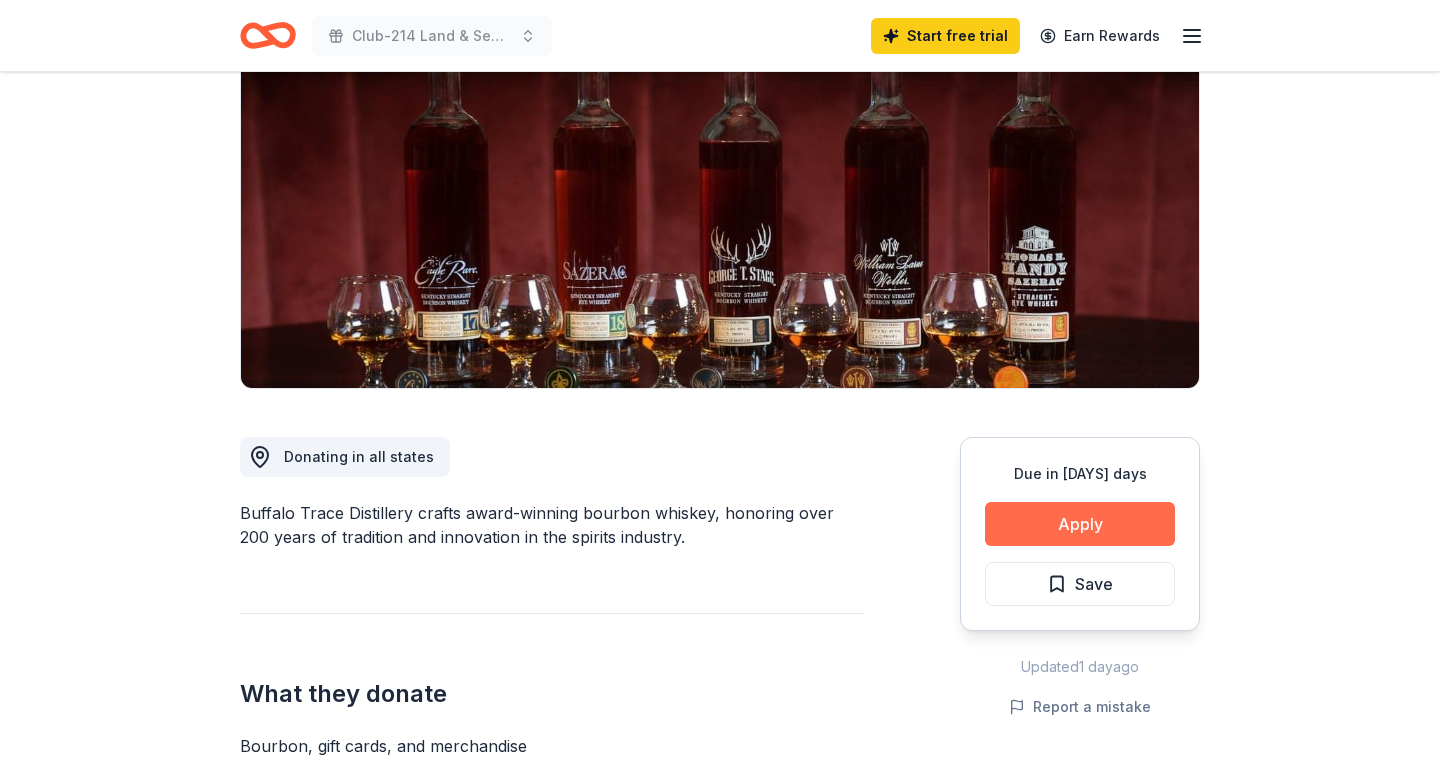 click on "Apply" at bounding box center [1080, 524] 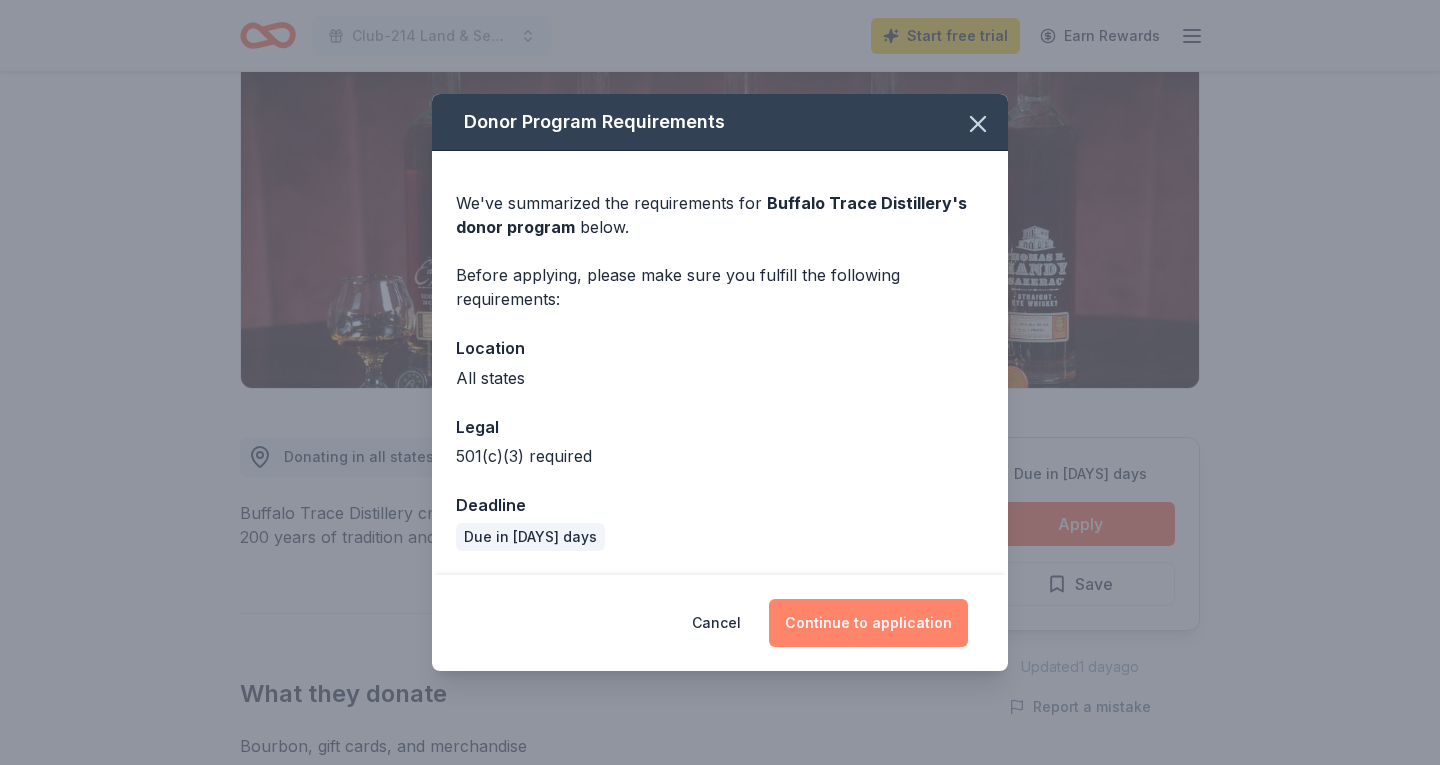 click on "Continue to application" at bounding box center (868, 623) 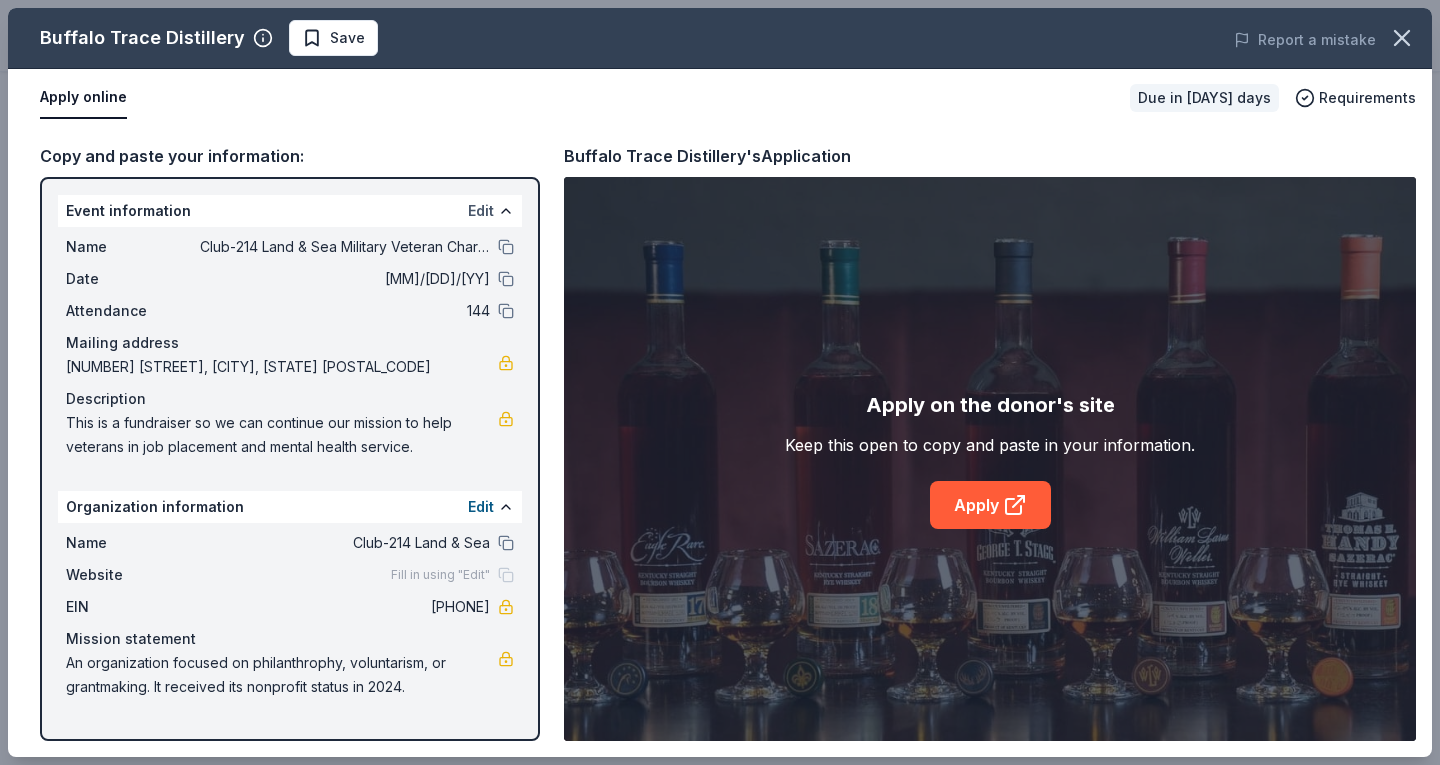 click on "Edit" at bounding box center (481, 211) 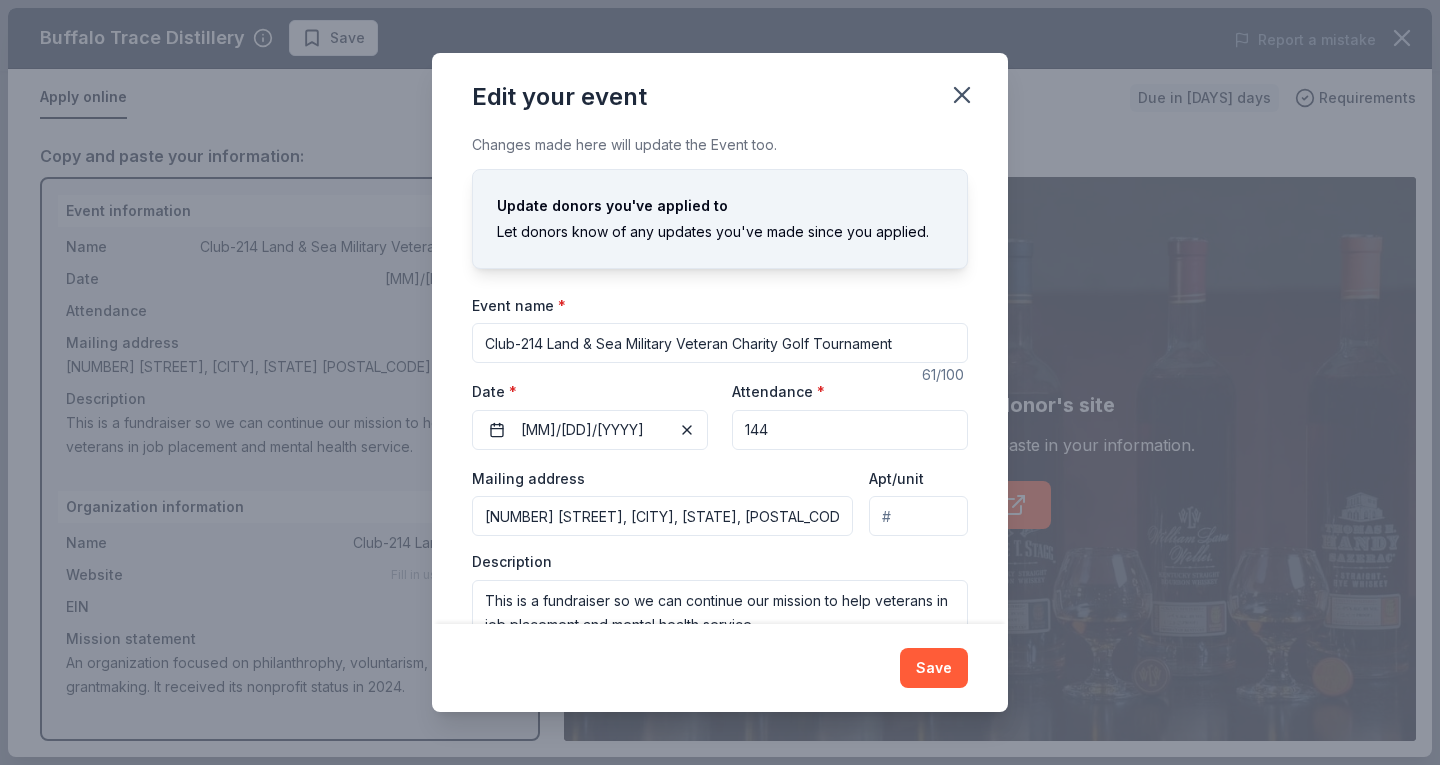 click on "Edit your   event Changes made here will update the Event too. Update donors you've applied to Let donors know of any updates you've made since you applied. Event name * Club-214 Land & Sea Military Veteran Charity Golf Tournament 61 /100 Event website https://app.eventcaddy.com/events/club-214-land-sea-military-veteran-charity-golf-tournament-50 Attendance * 144 Date * 04/25/2026 Mailing address 4901 W Breeze Circle, Palm Harbor, FL, 34683 Apt/unit Description This is a fundraiser so we can continue our mission to help veterans in job placement and mental health service. Save" at bounding box center [720, 382] 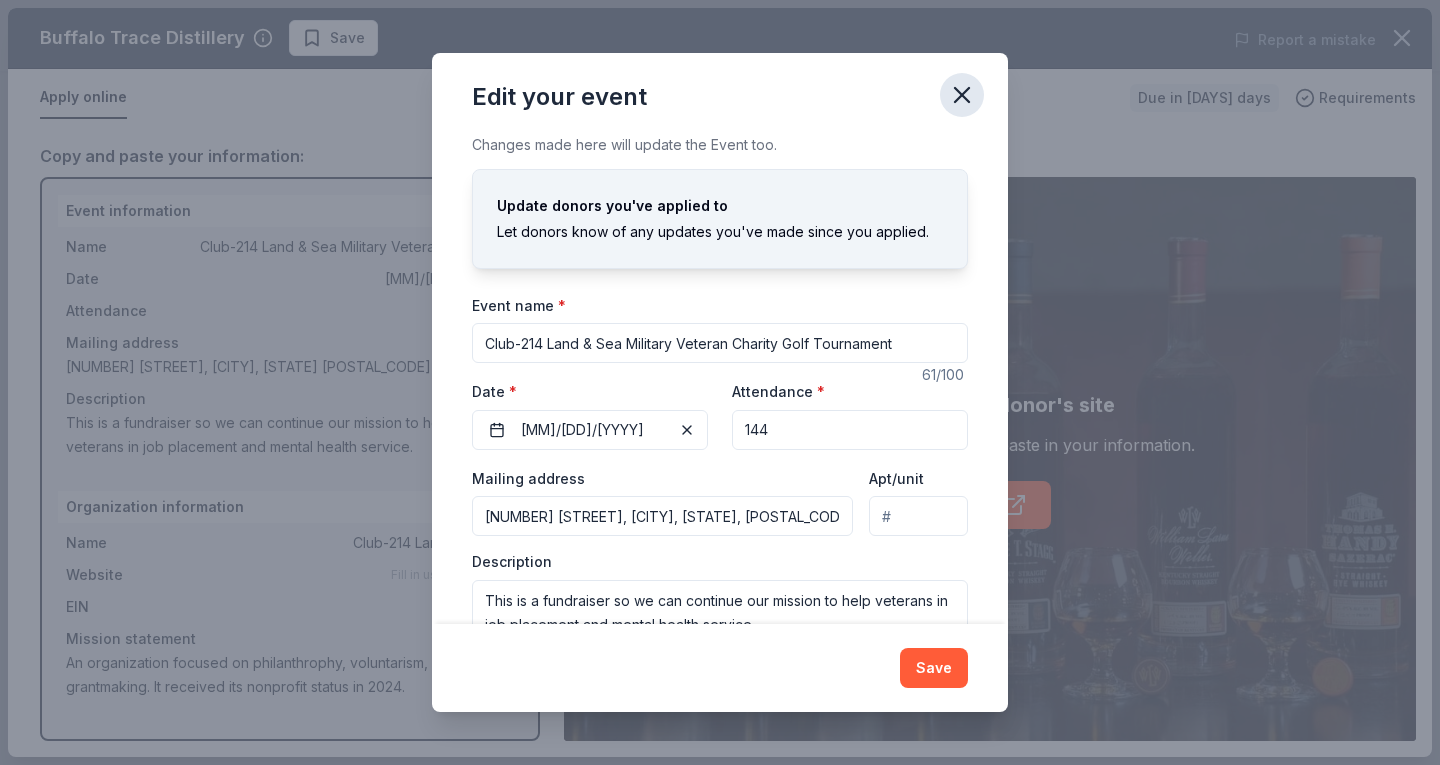click 